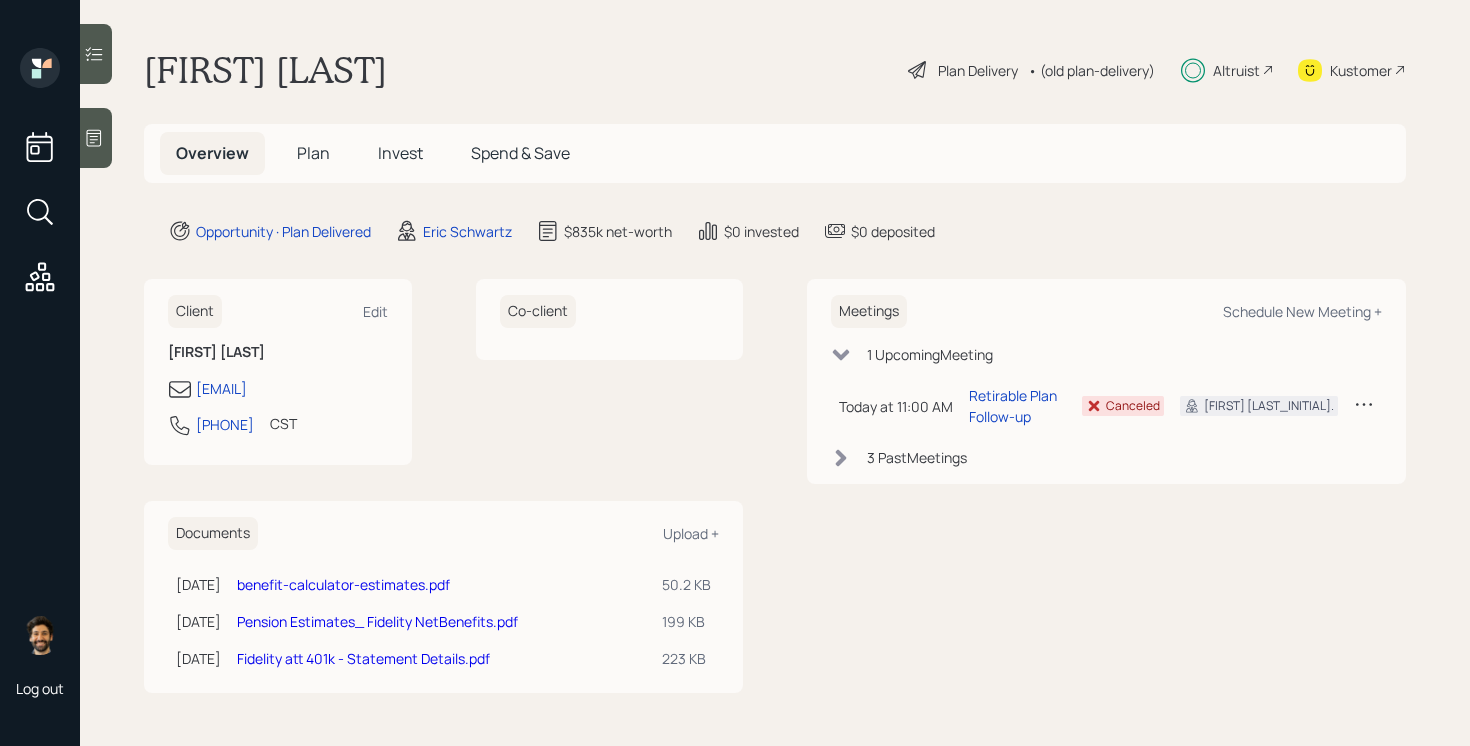 scroll, scrollTop: 0, scrollLeft: 0, axis: both 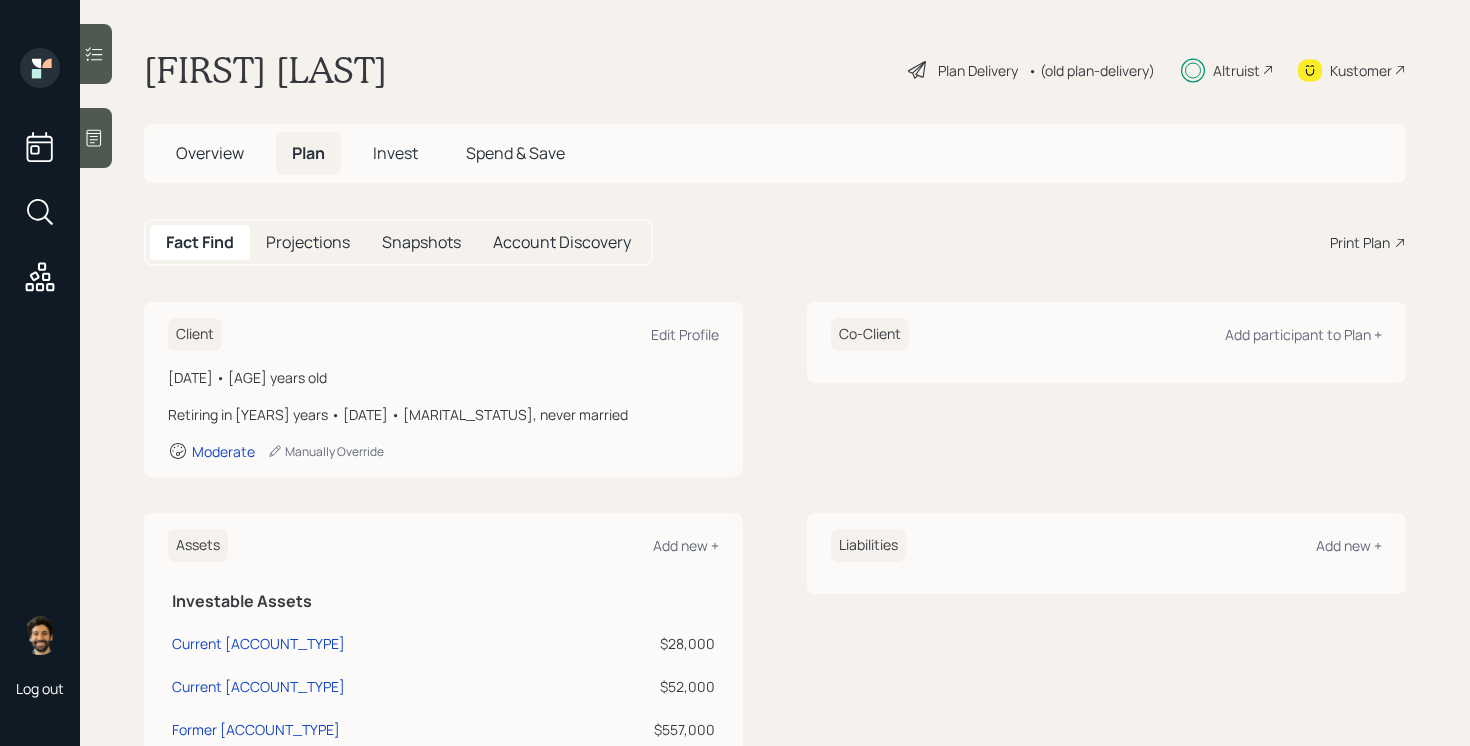 click on "Print Plan" at bounding box center [1360, 242] 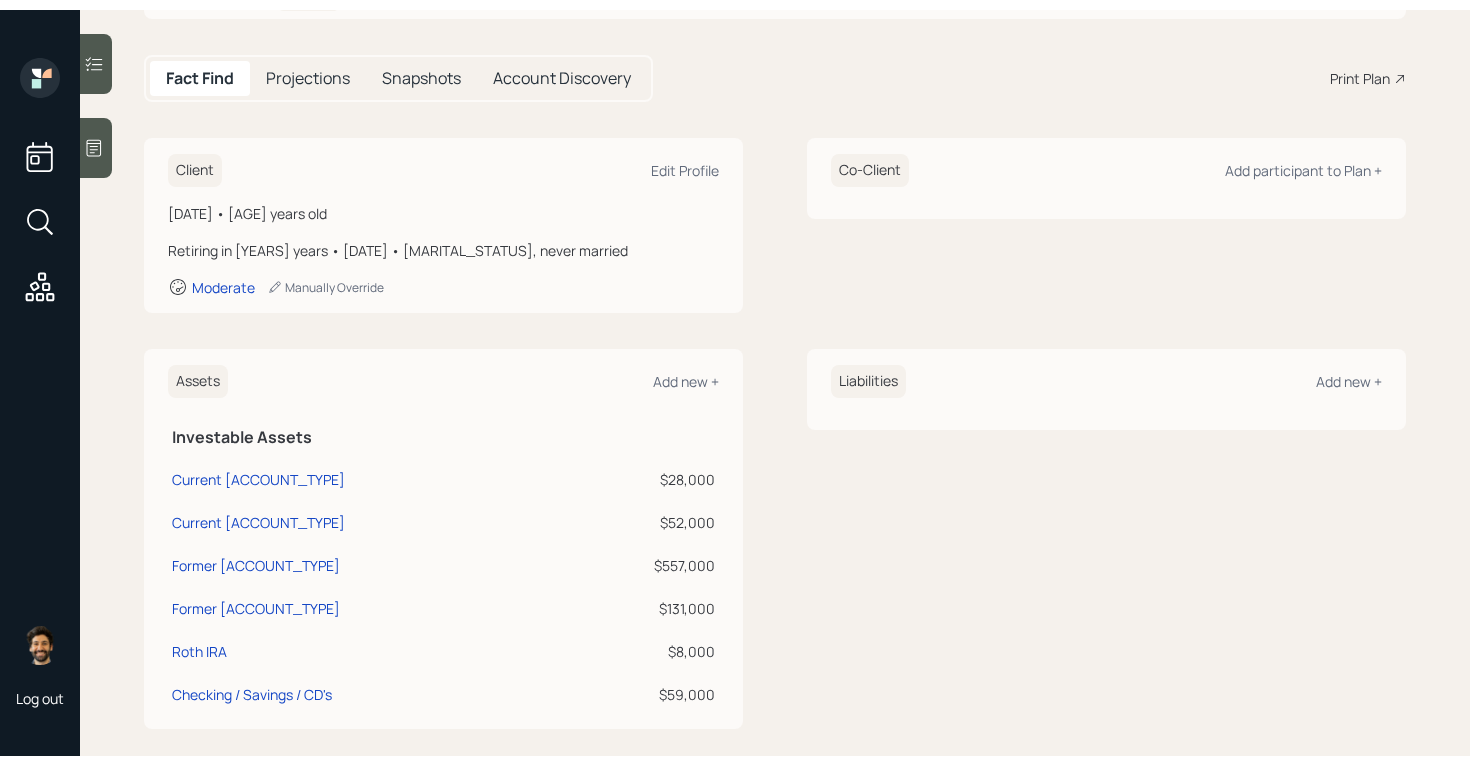 scroll, scrollTop: 0, scrollLeft: 0, axis: both 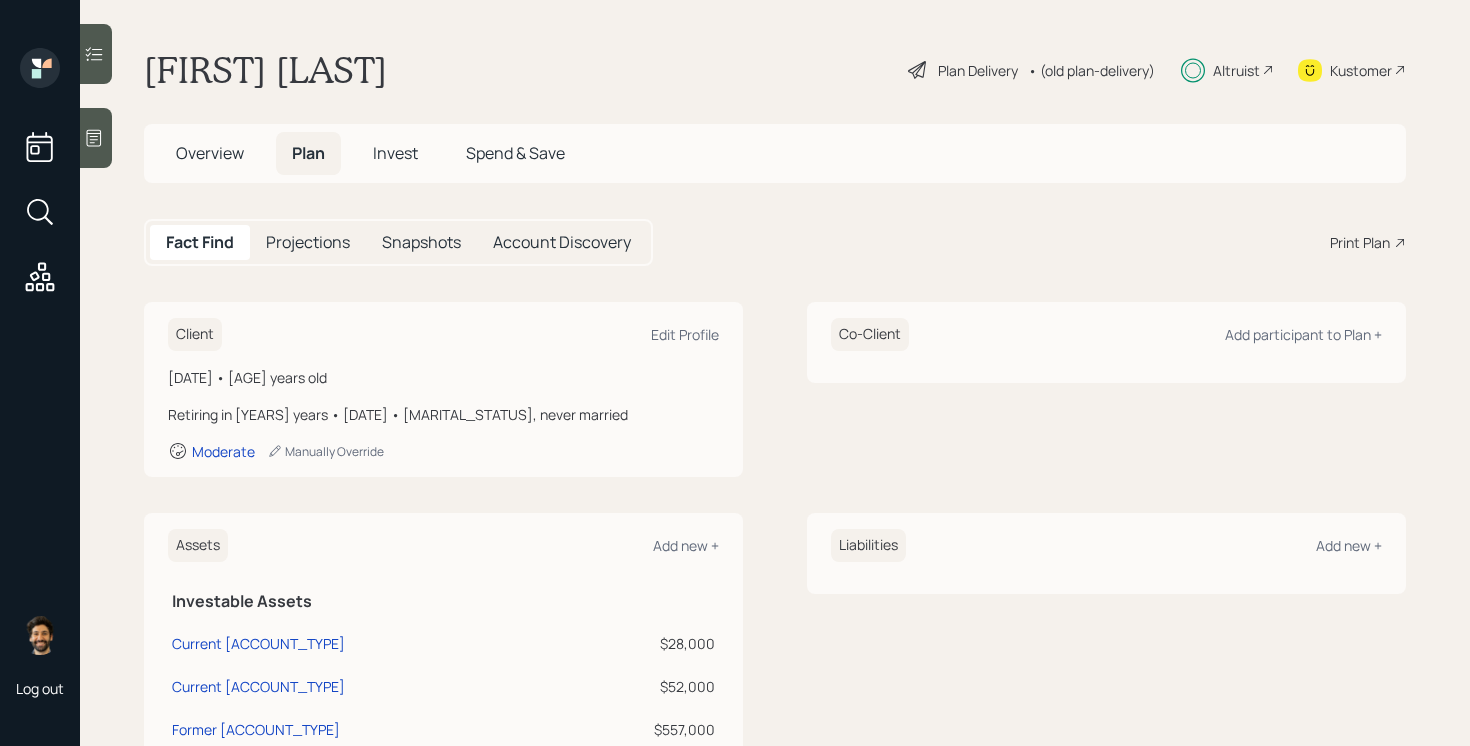 click on "Overview" at bounding box center (210, 153) 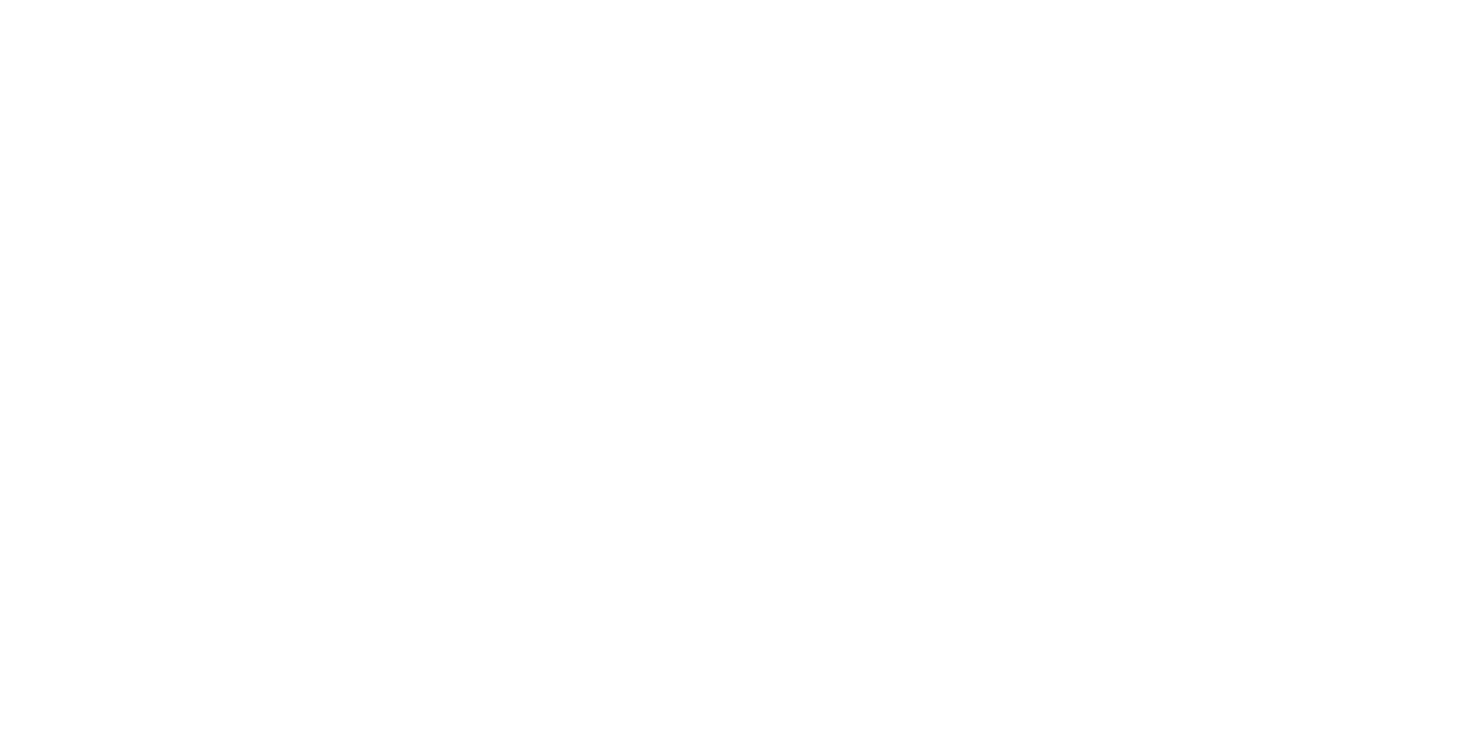 scroll, scrollTop: 0, scrollLeft: 0, axis: both 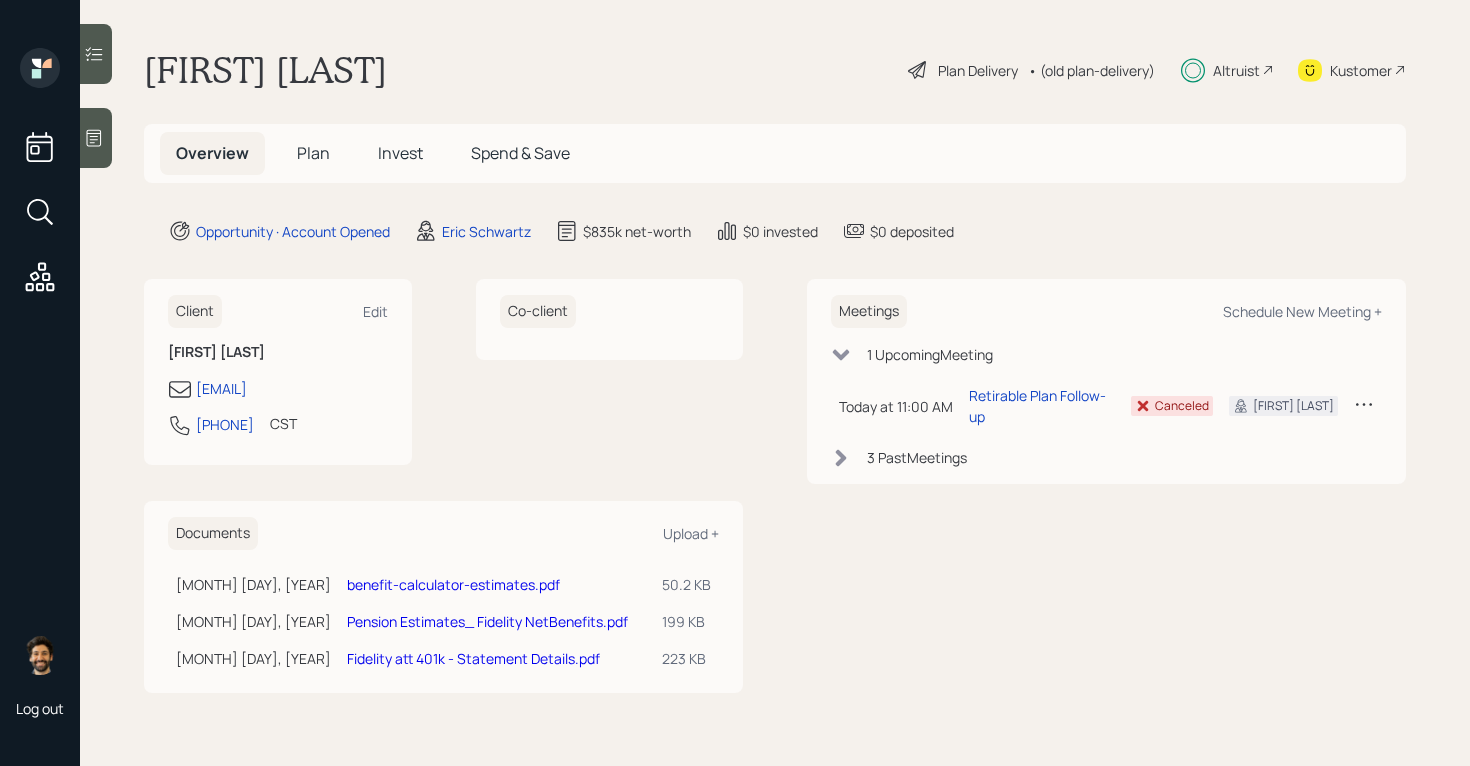 click on "Altruist" at bounding box center (1236, 70) 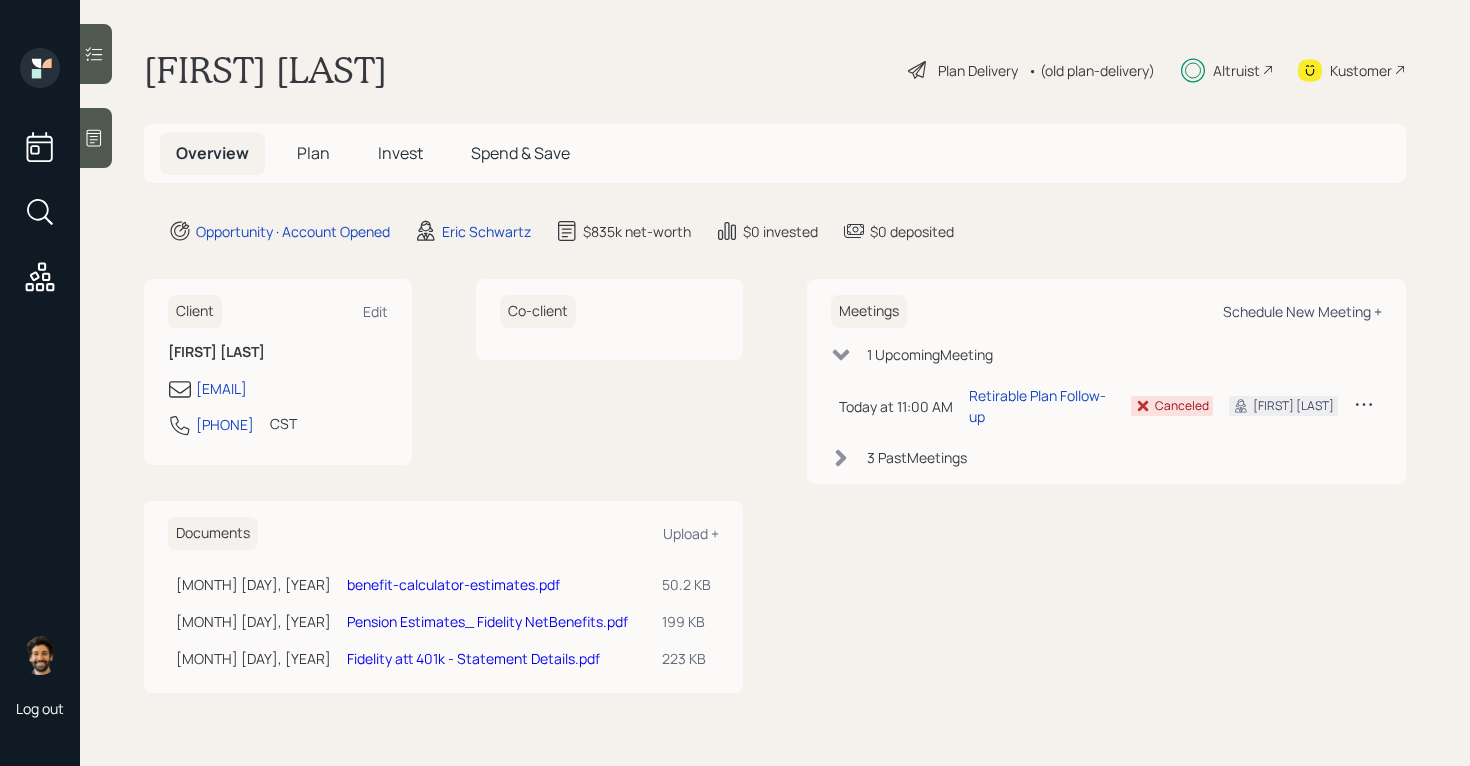 click on "Schedule New Meeting +" at bounding box center [1302, 311] 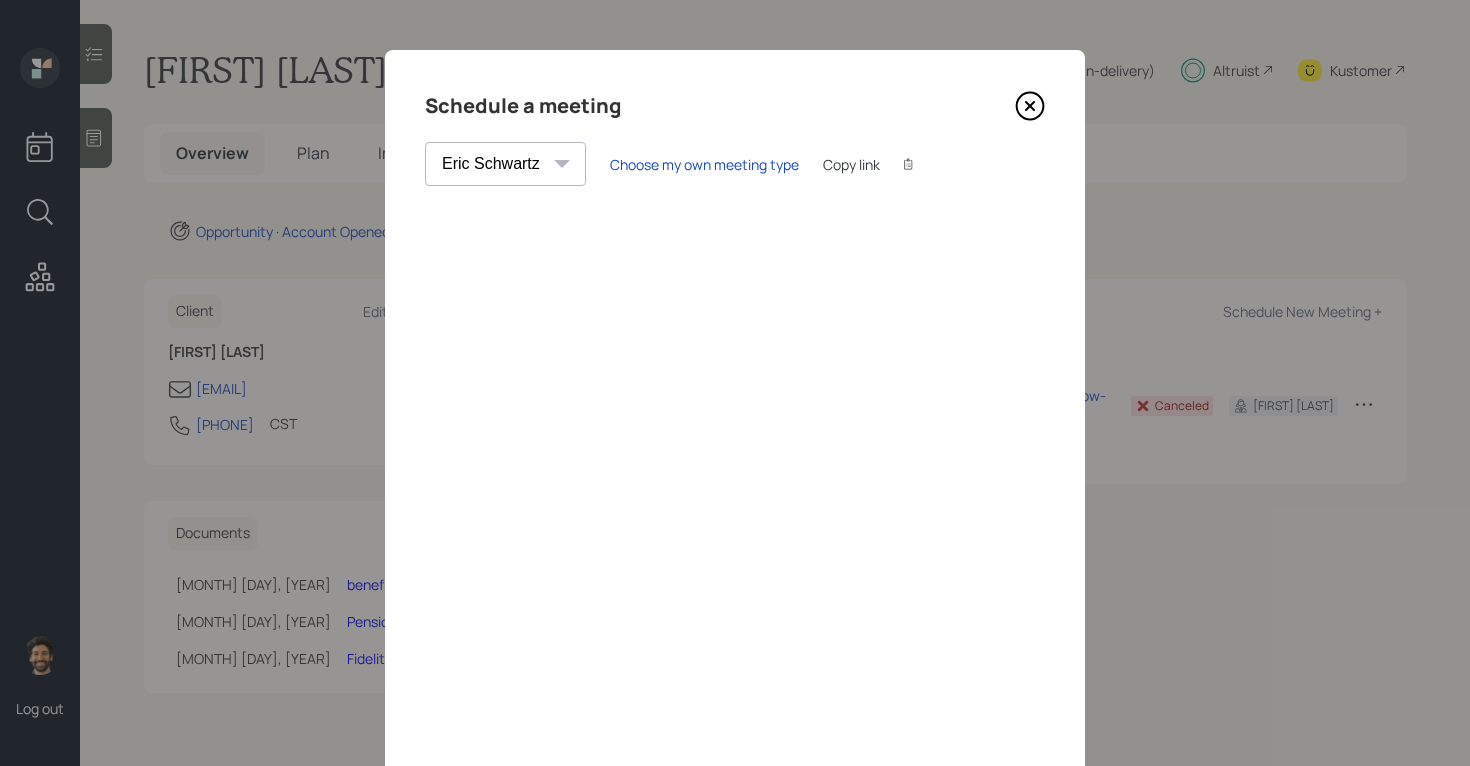 click 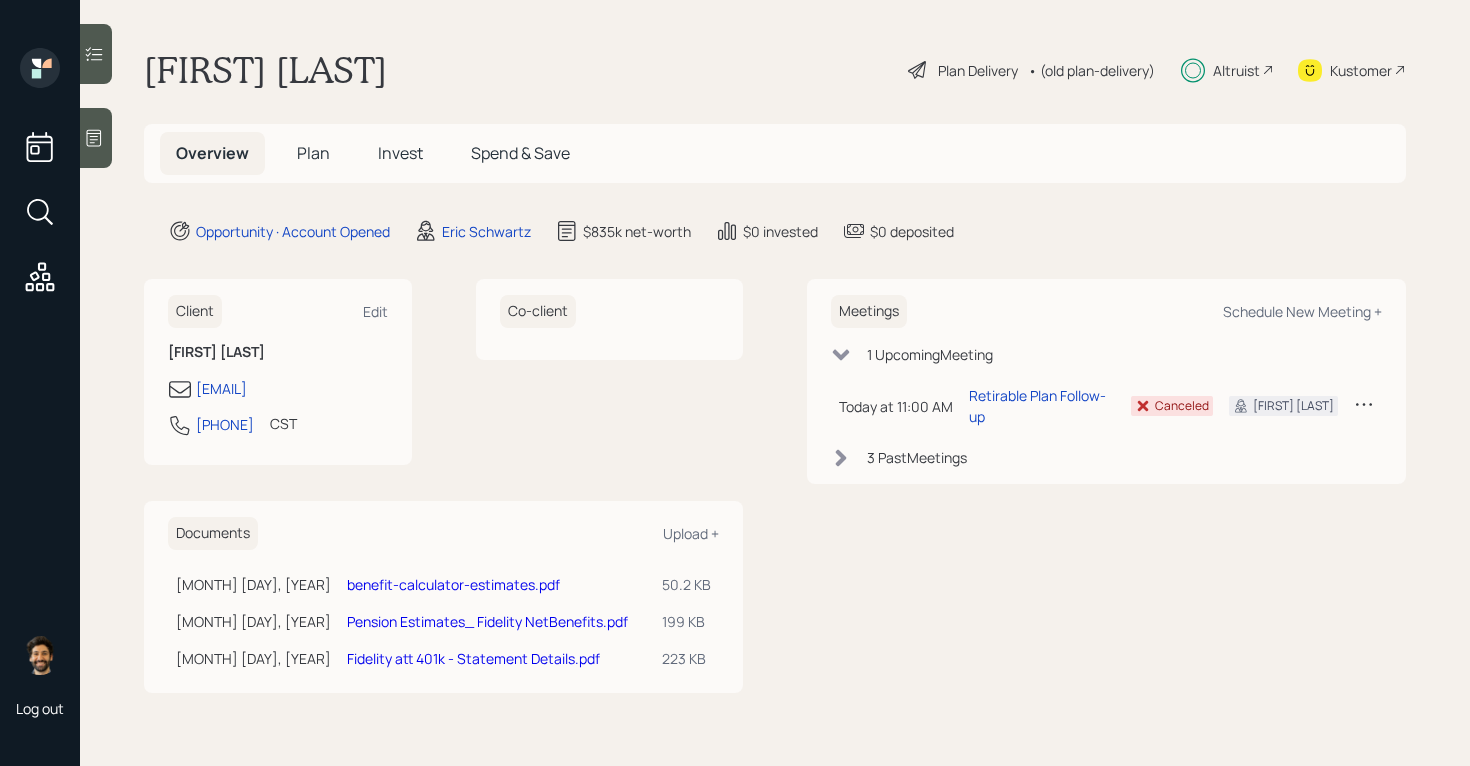 click on "Invest" at bounding box center (400, 153) 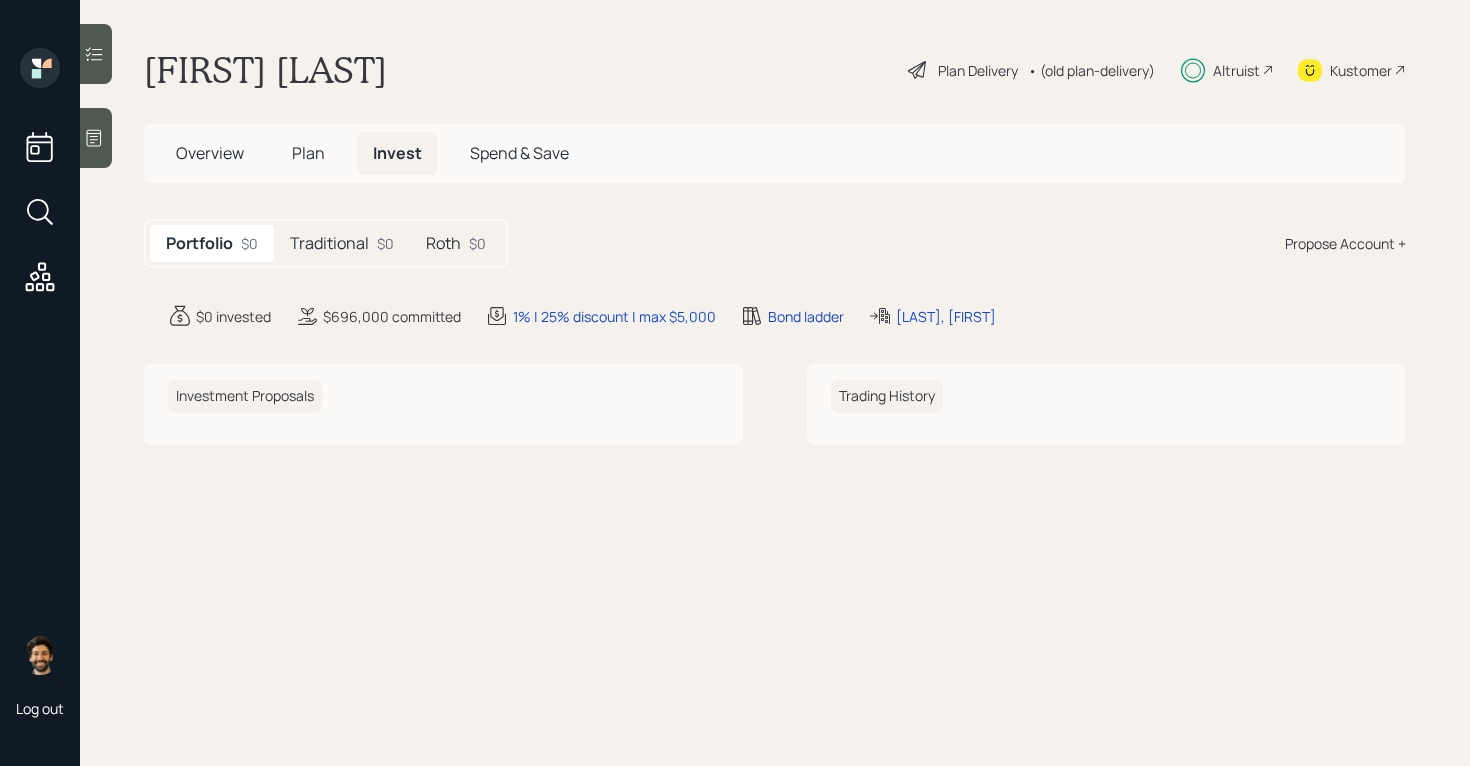 click on "Traditional" at bounding box center (329, 243) 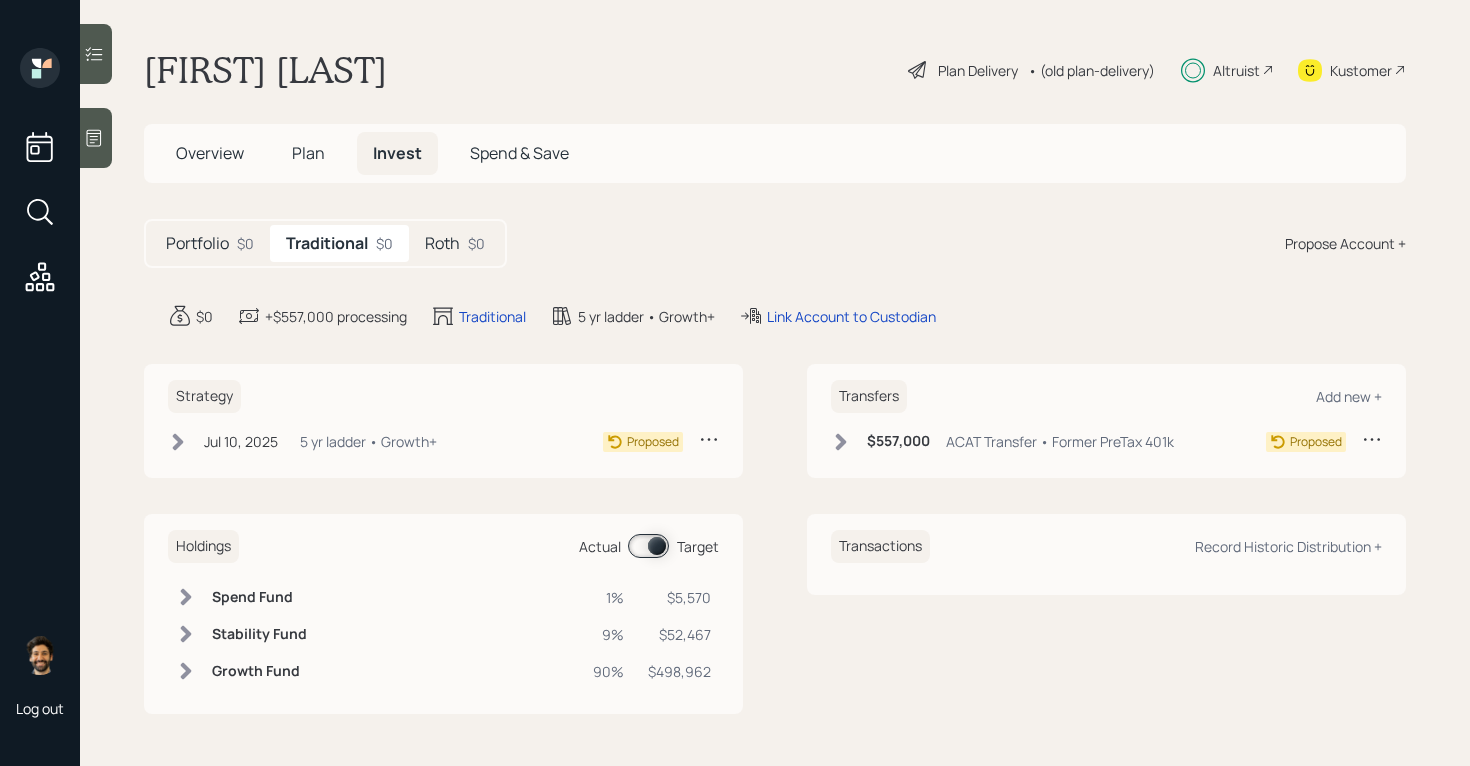 click on "Jul 10, 2025 Thursday, July 10, 2025 11:15 AM EDT 5 yr ladder • Growth+" at bounding box center (302, 441) 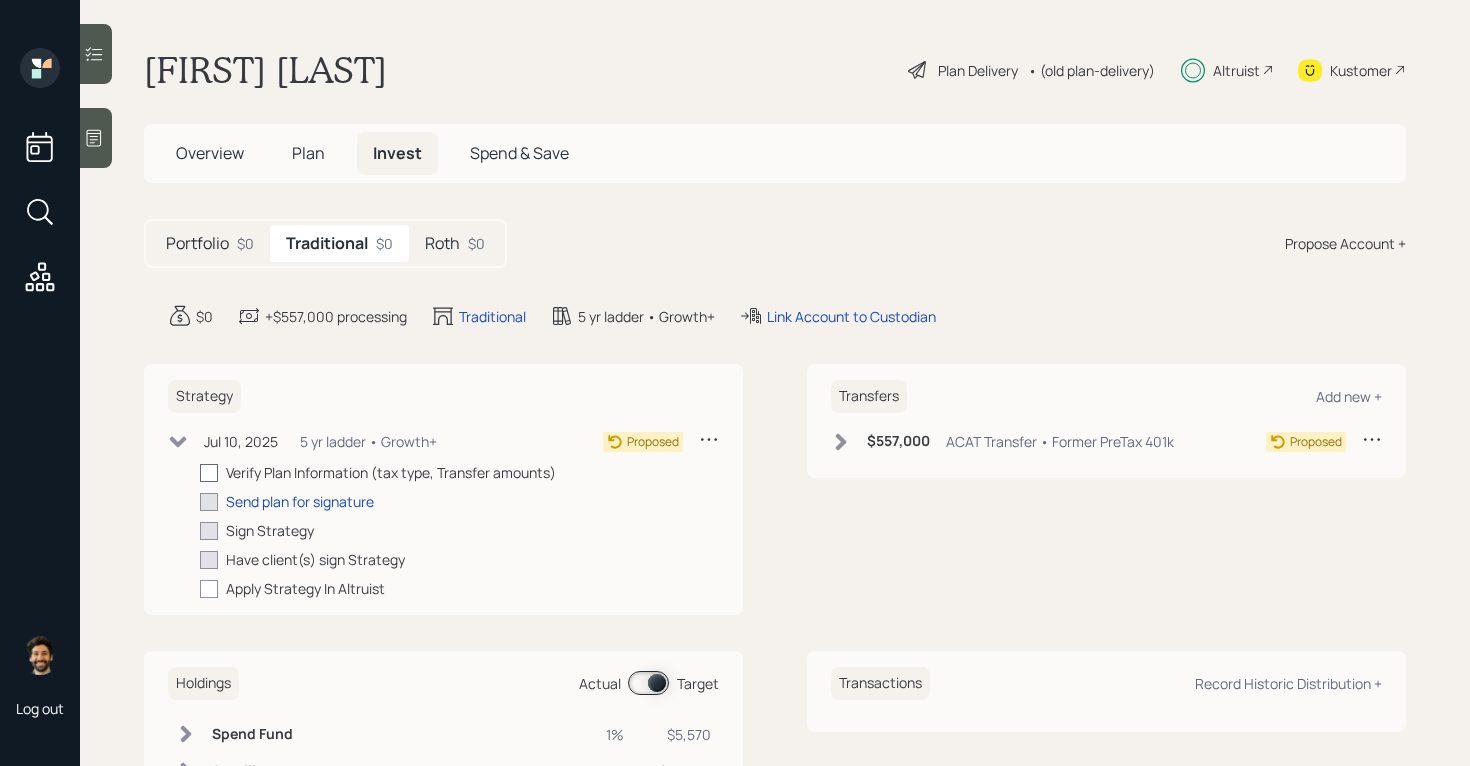 click at bounding box center [209, 473] 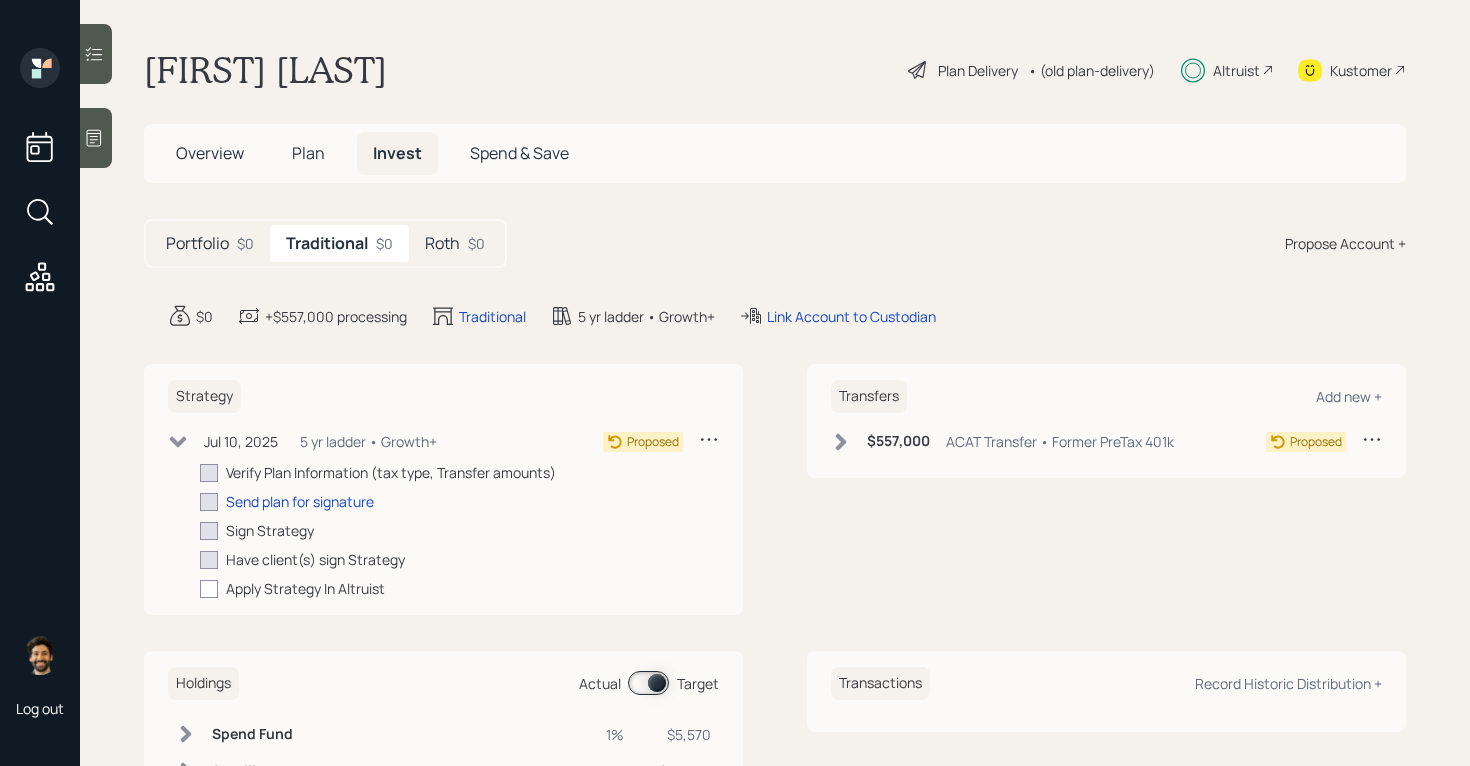 checkbox on "true" 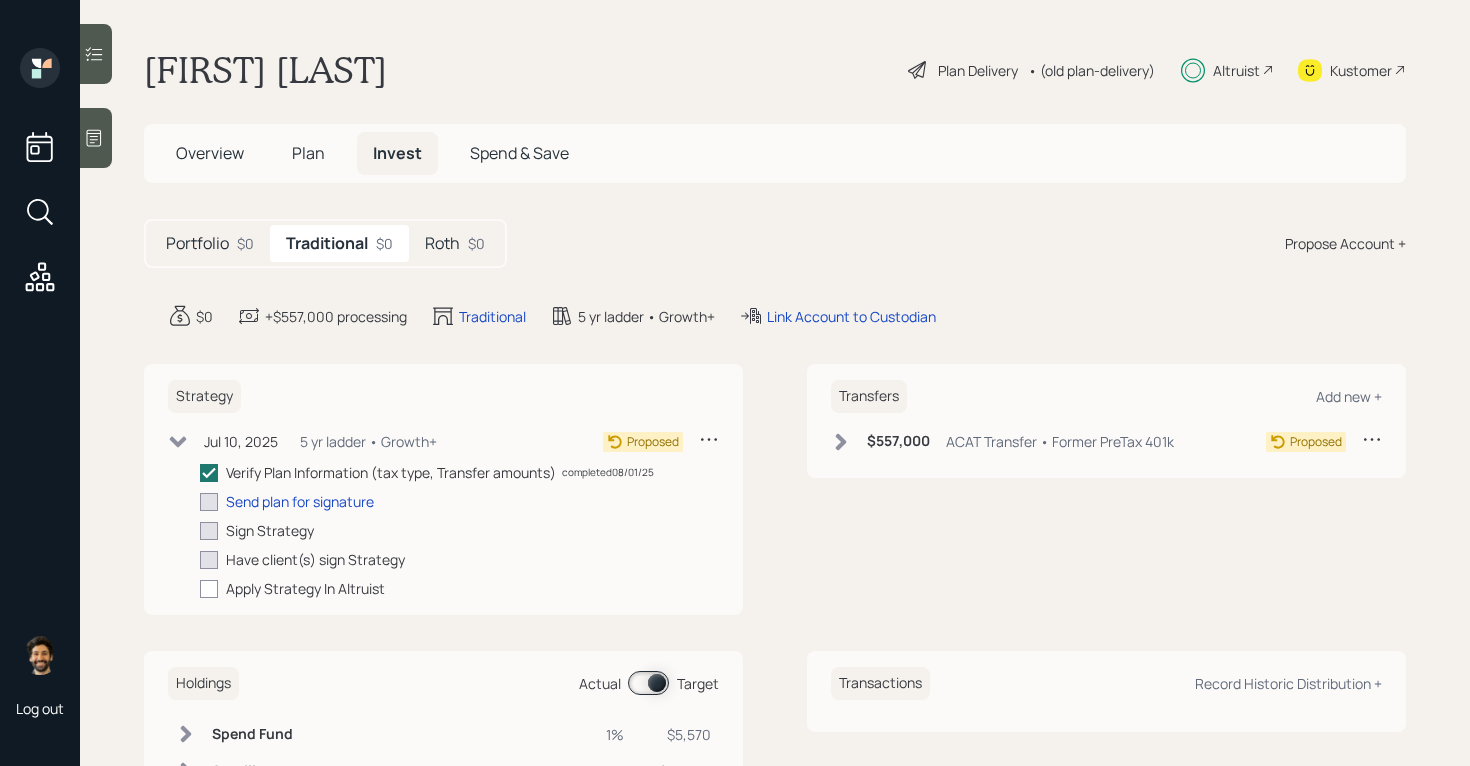 click 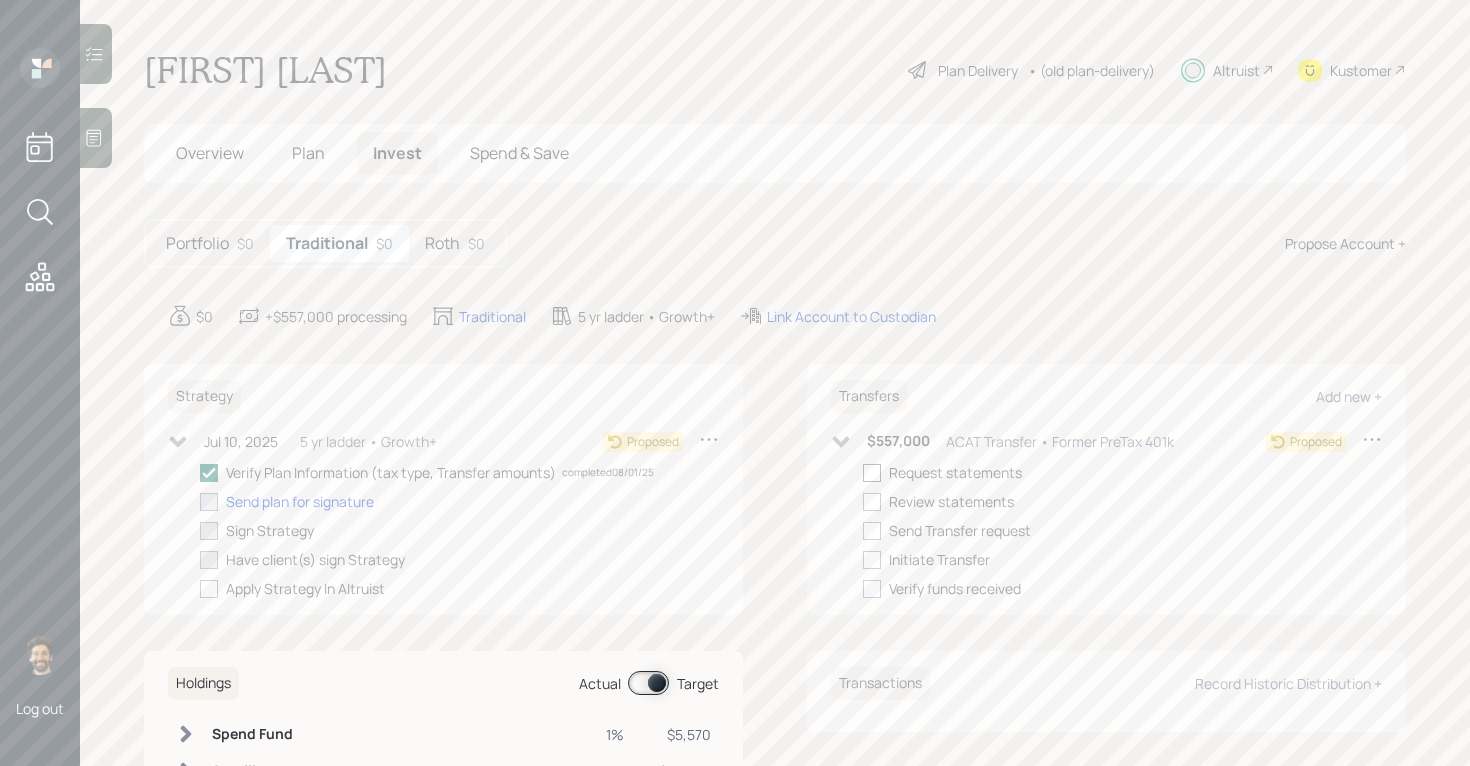 click at bounding box center [872, 473] 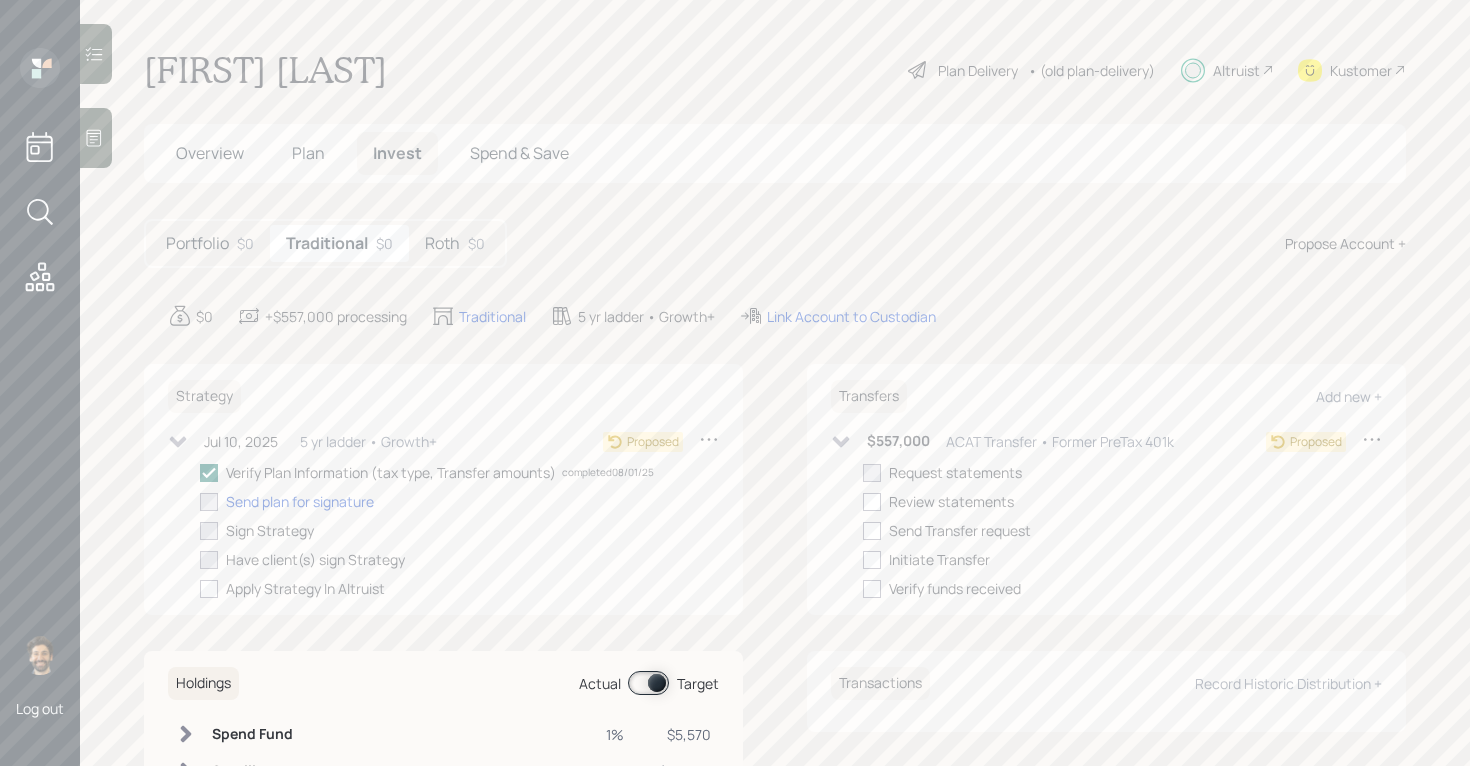 checkbox on "true" 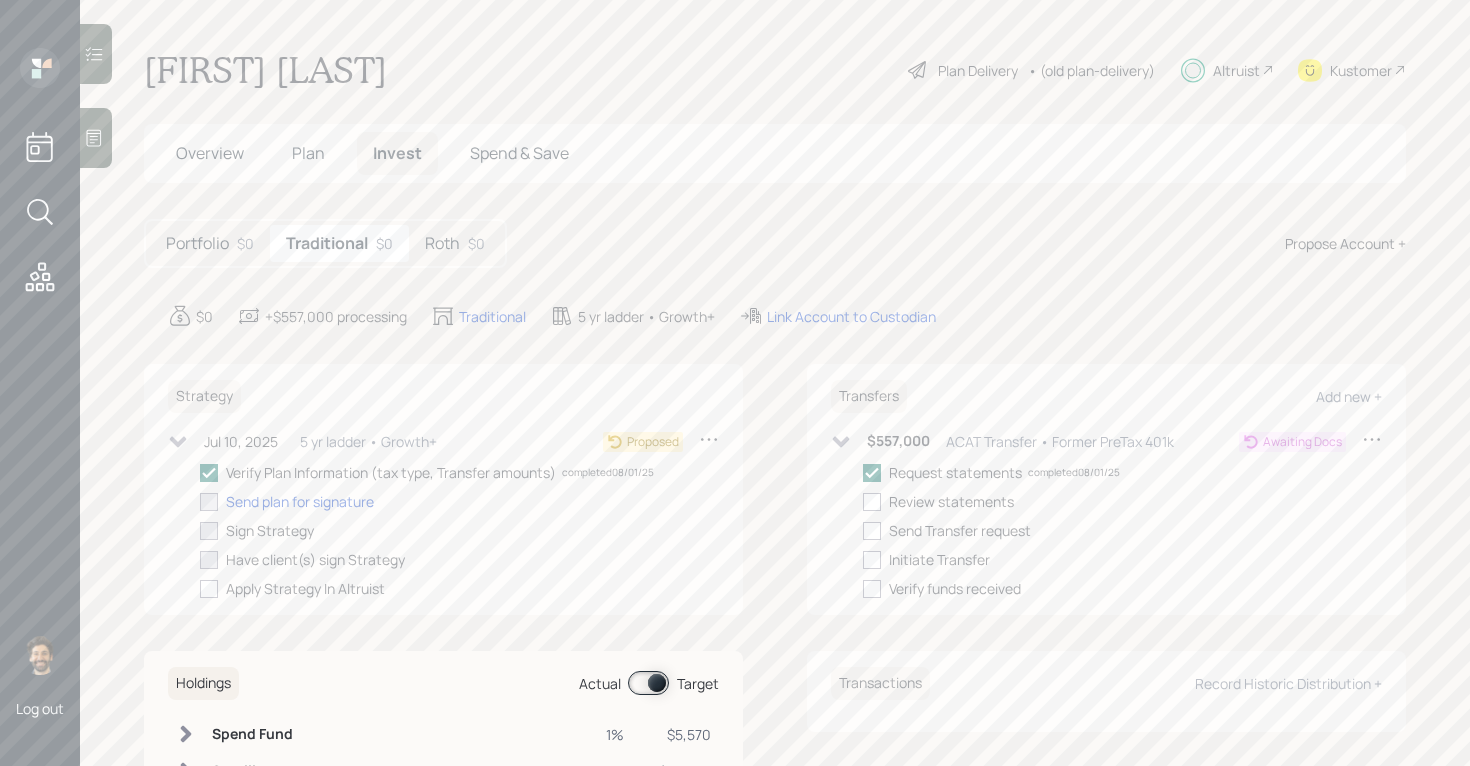 click on "Roth $0" at bounding box center [455, 243] 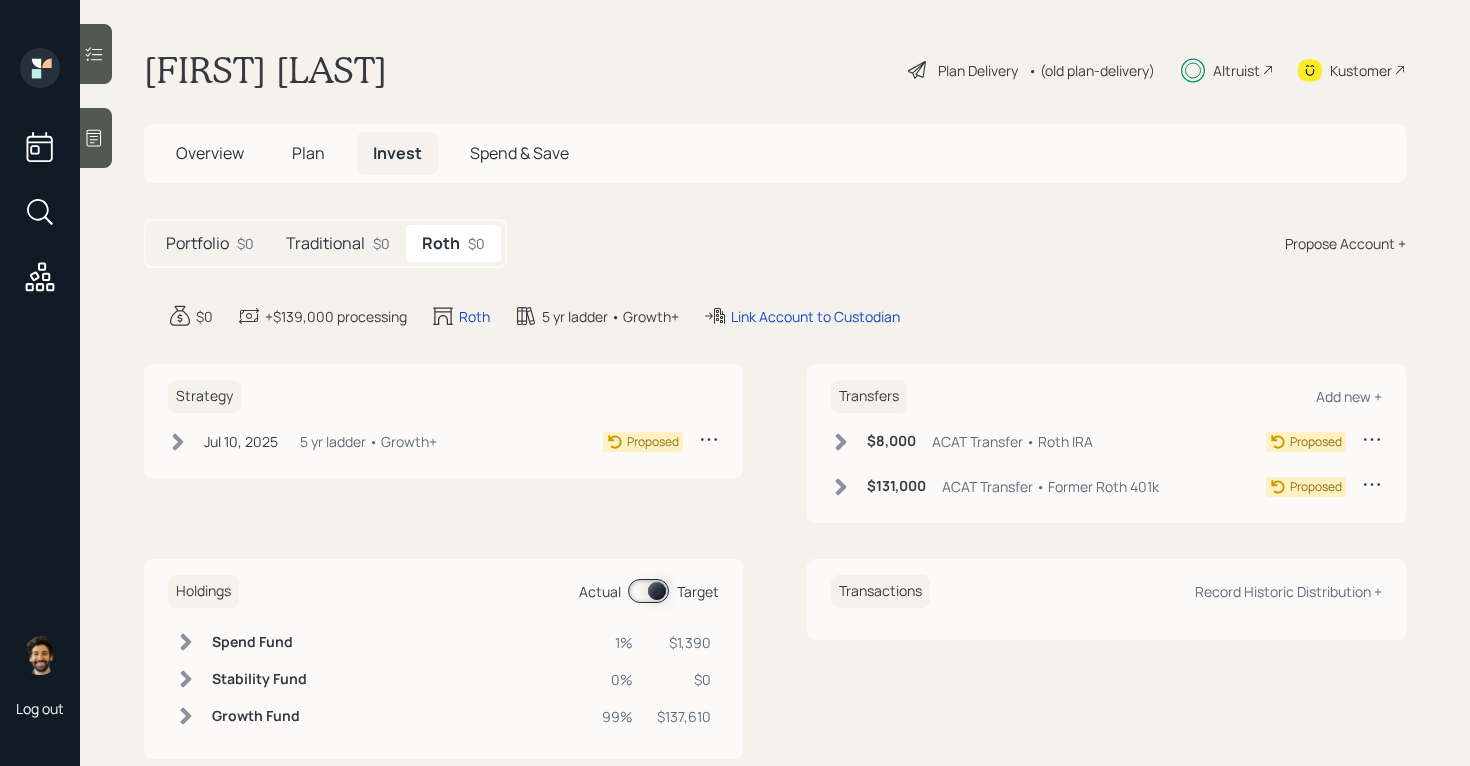 click 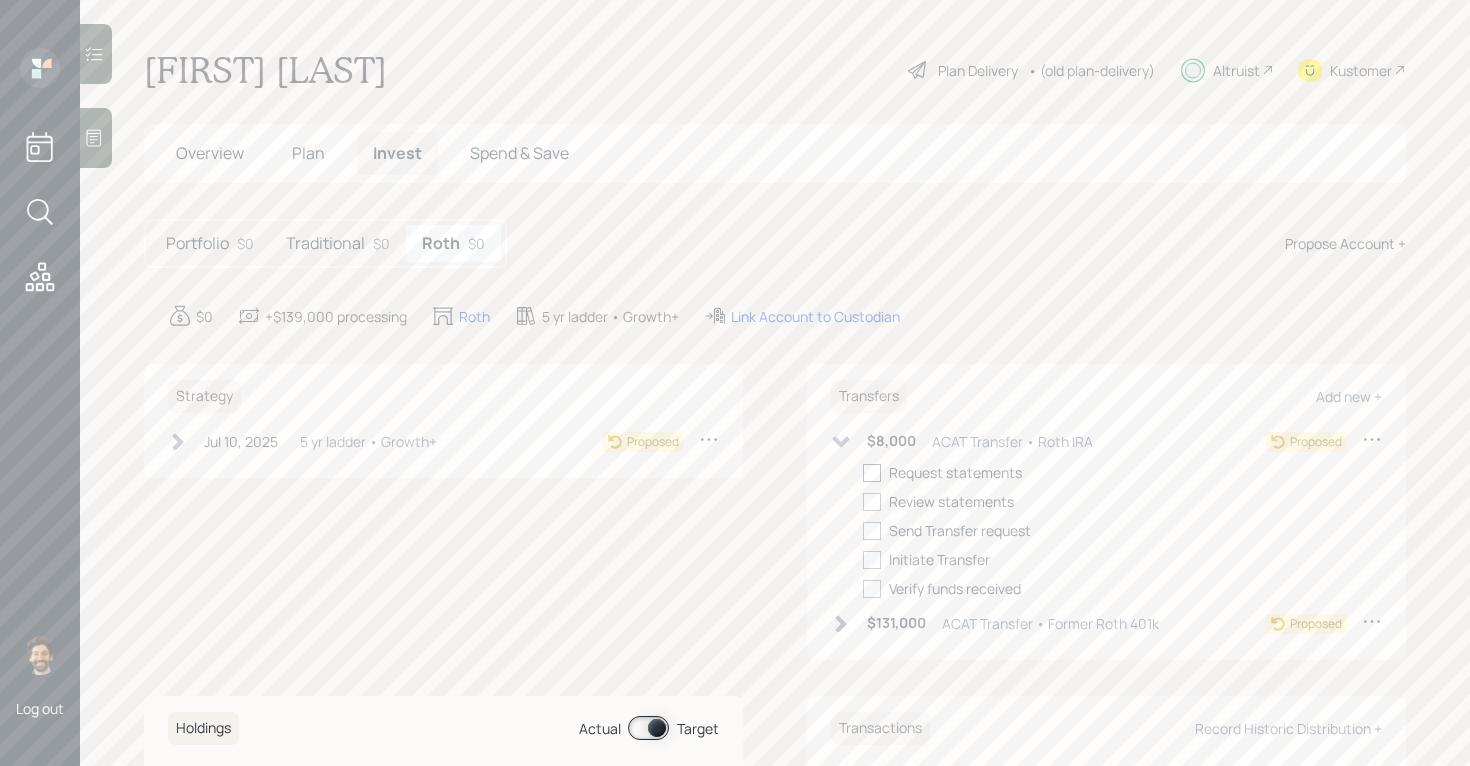 click at bounding box center [872, 473] 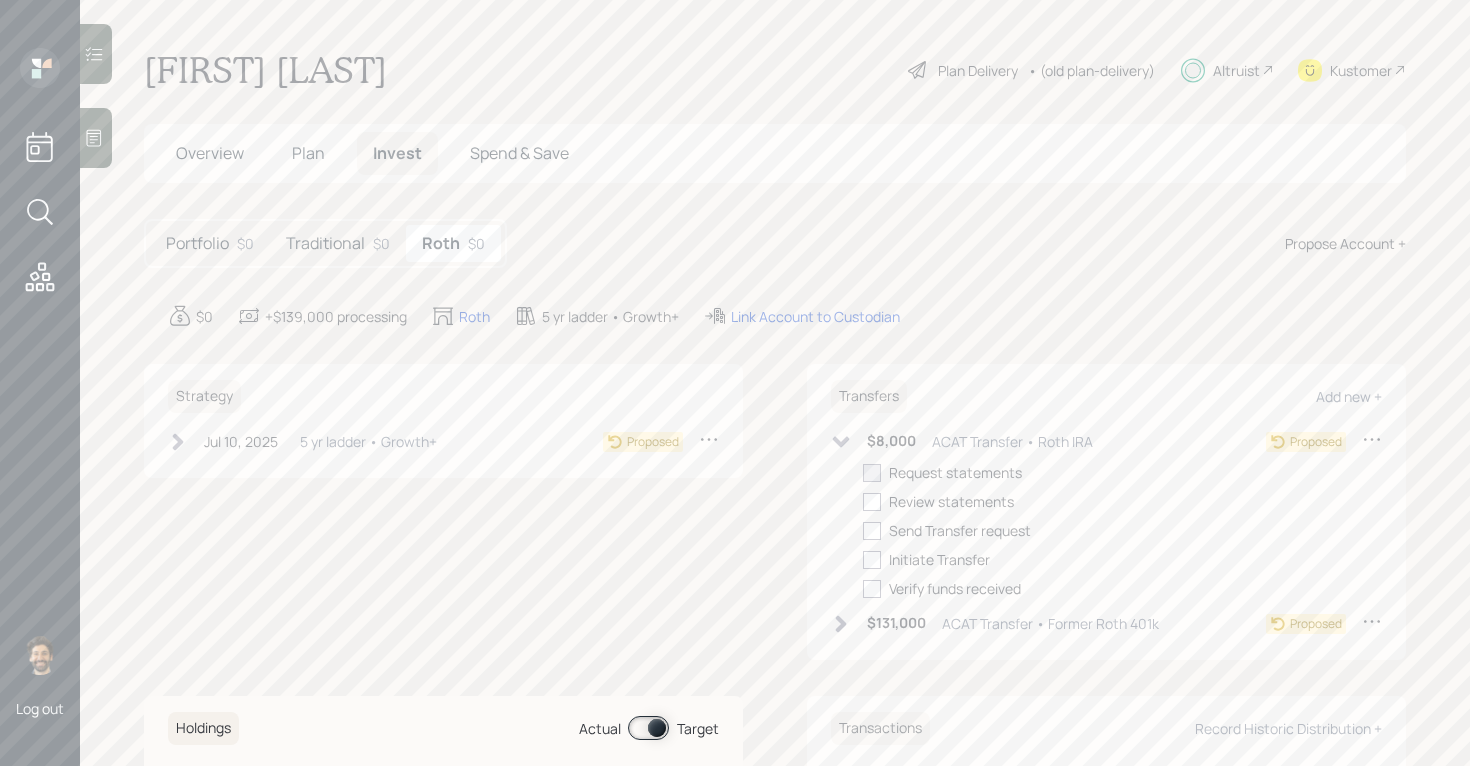 checkbox on "true" 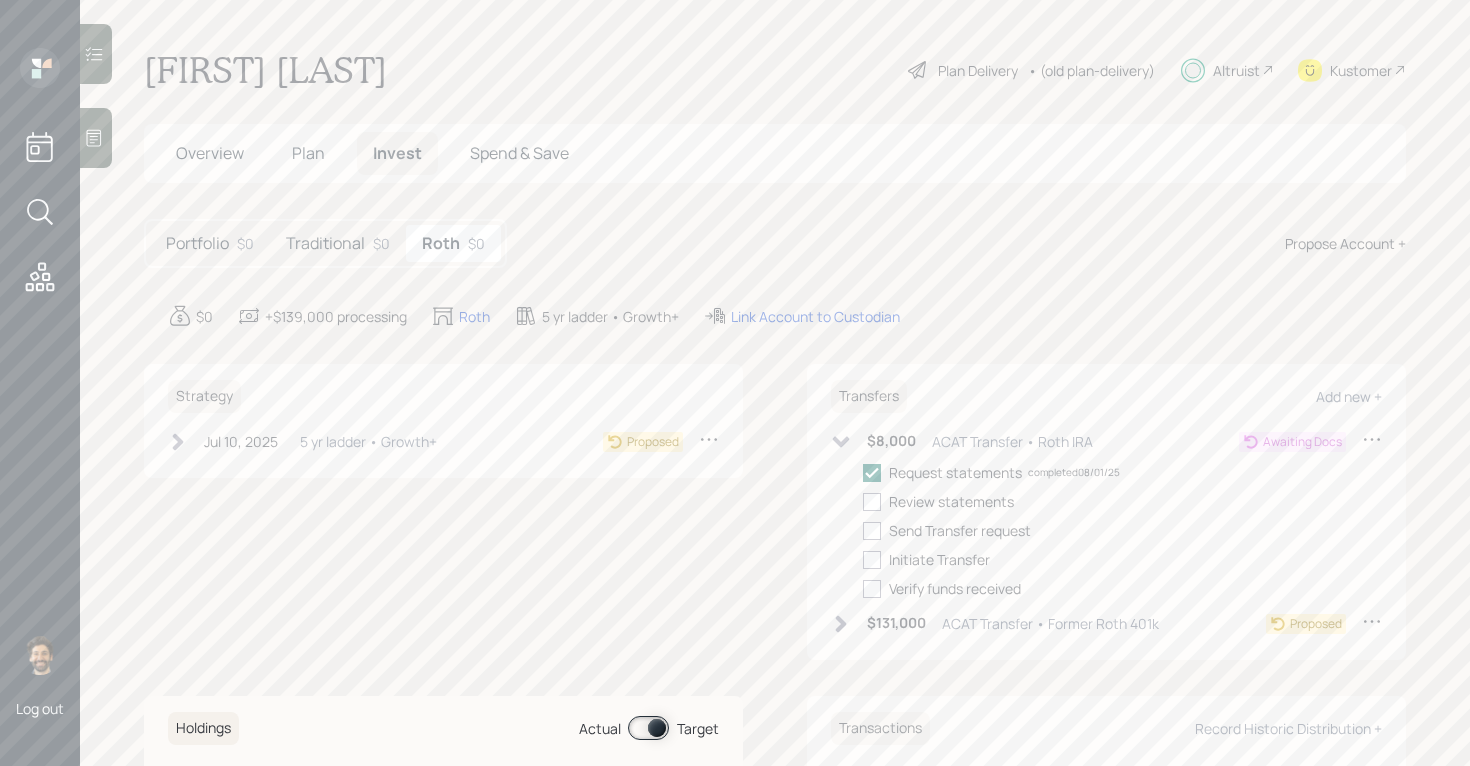 click 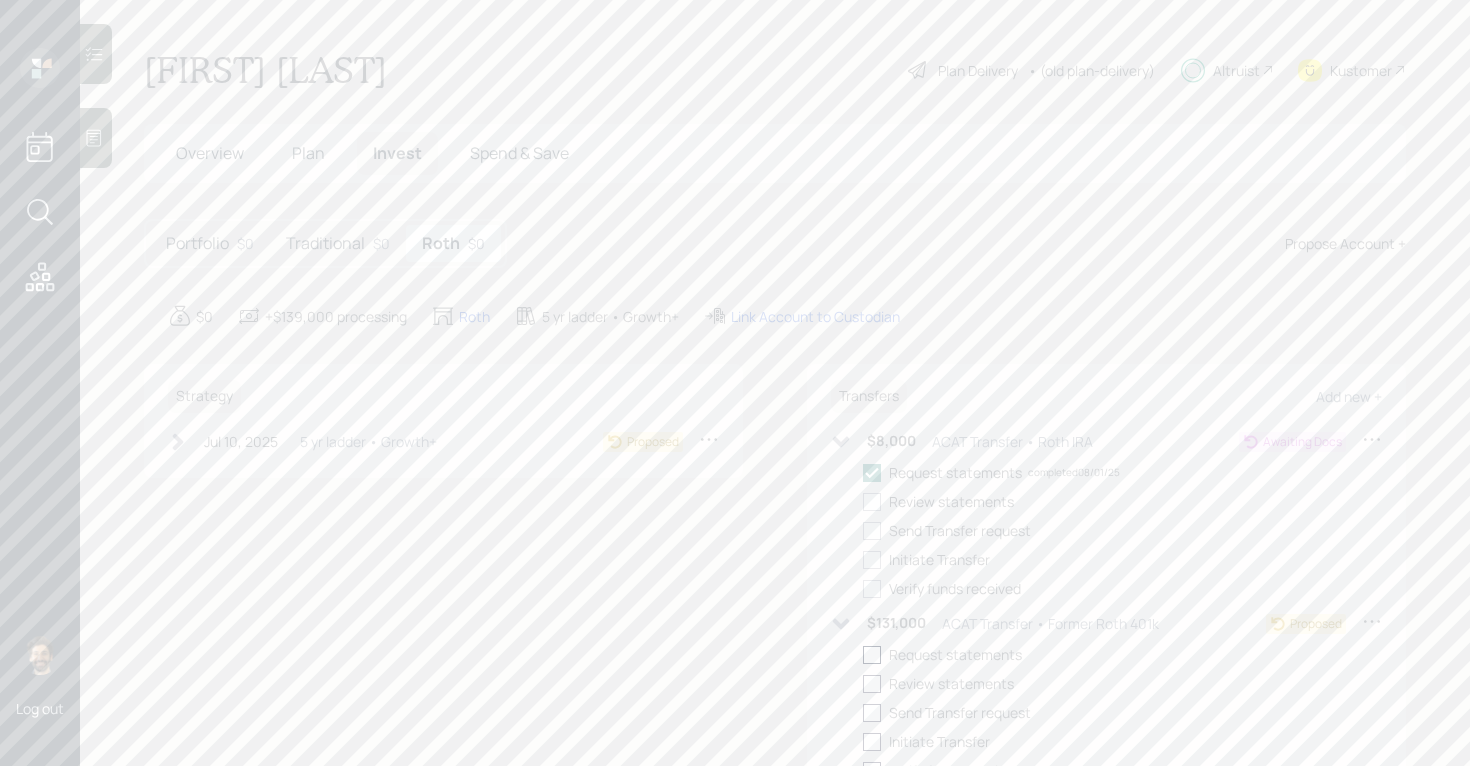 click at bounding box center (872, 655) 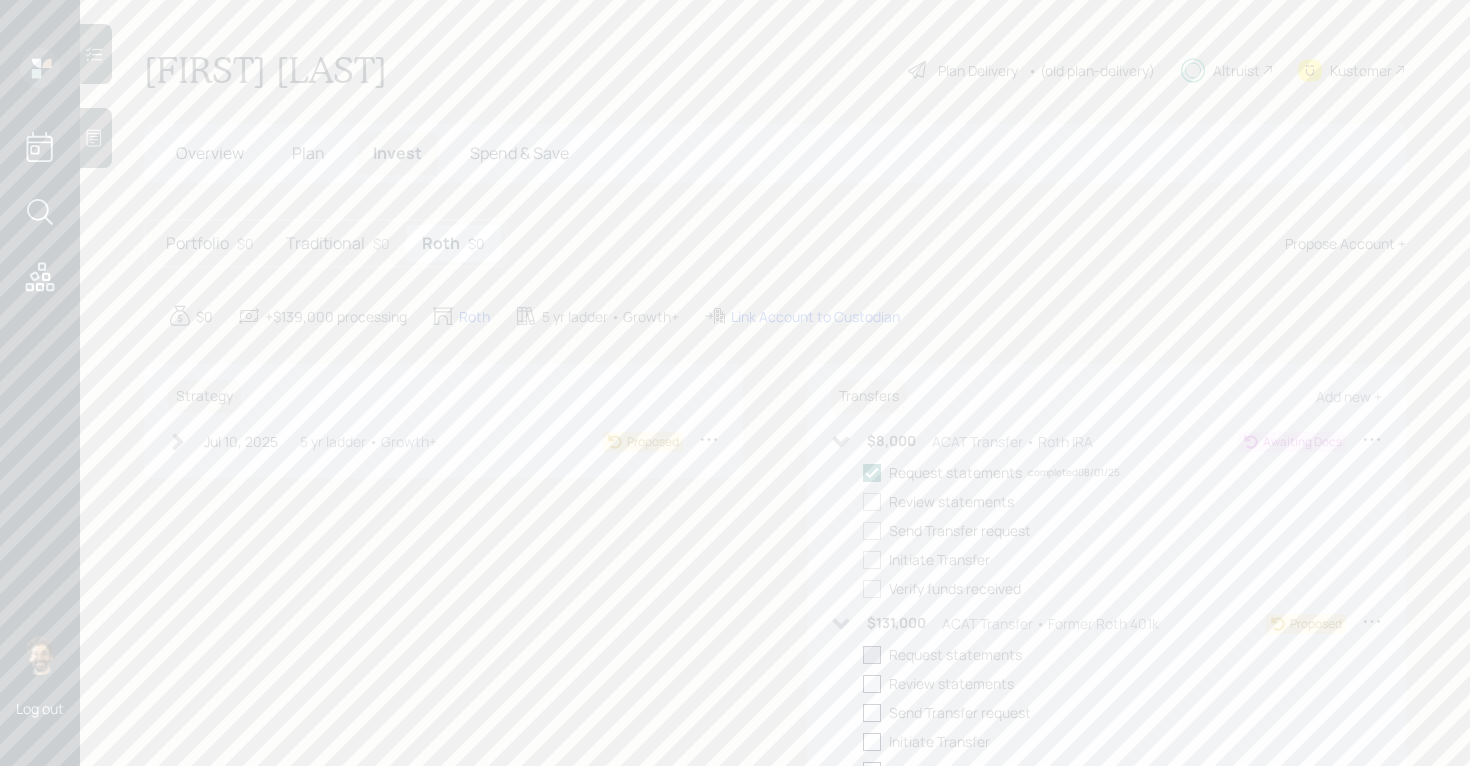 checkbox on "true" 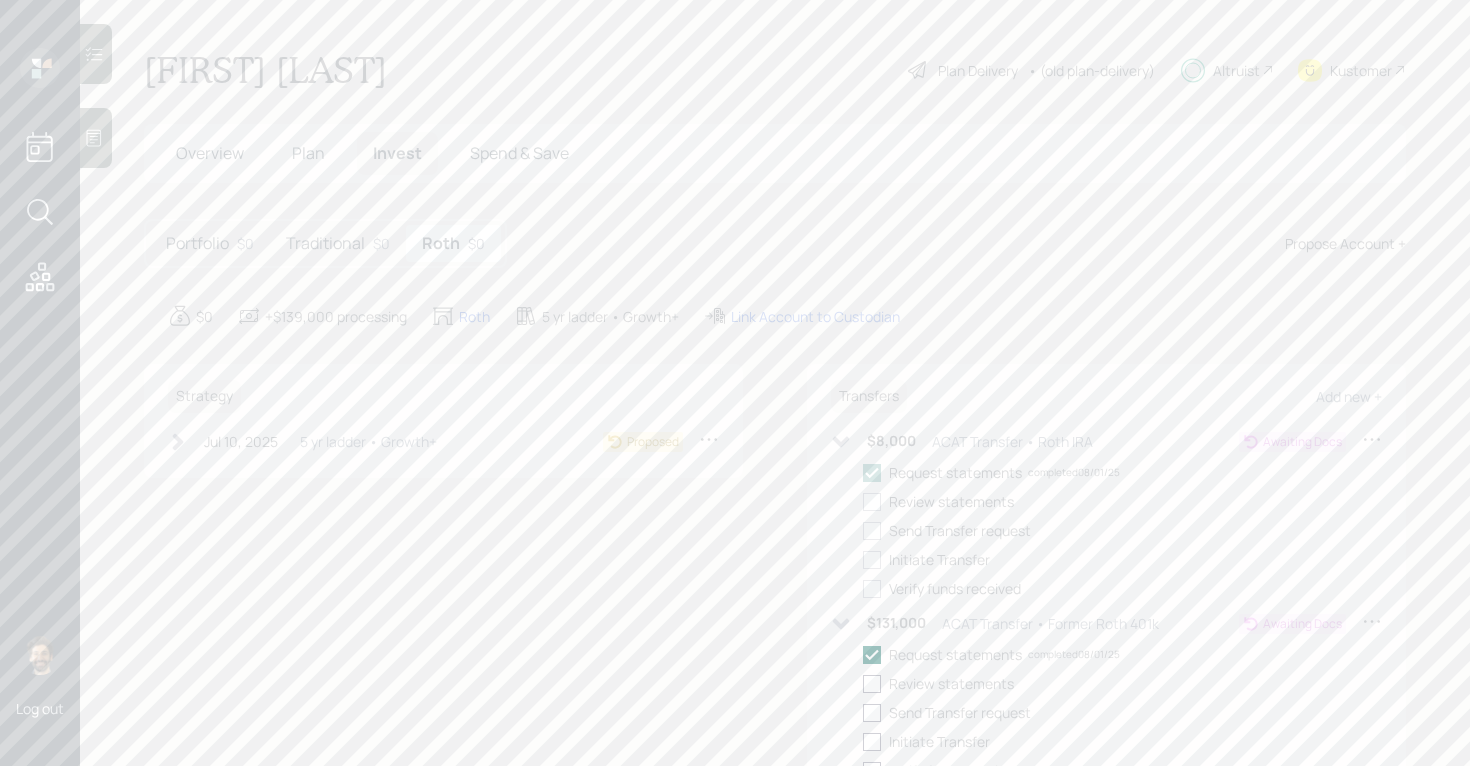 click on "Jul 10, 2025 Thursday, July 10, 2025 11:15 AM EDT 5 yr ladder • Growth+" at bounding box center (302, 441) 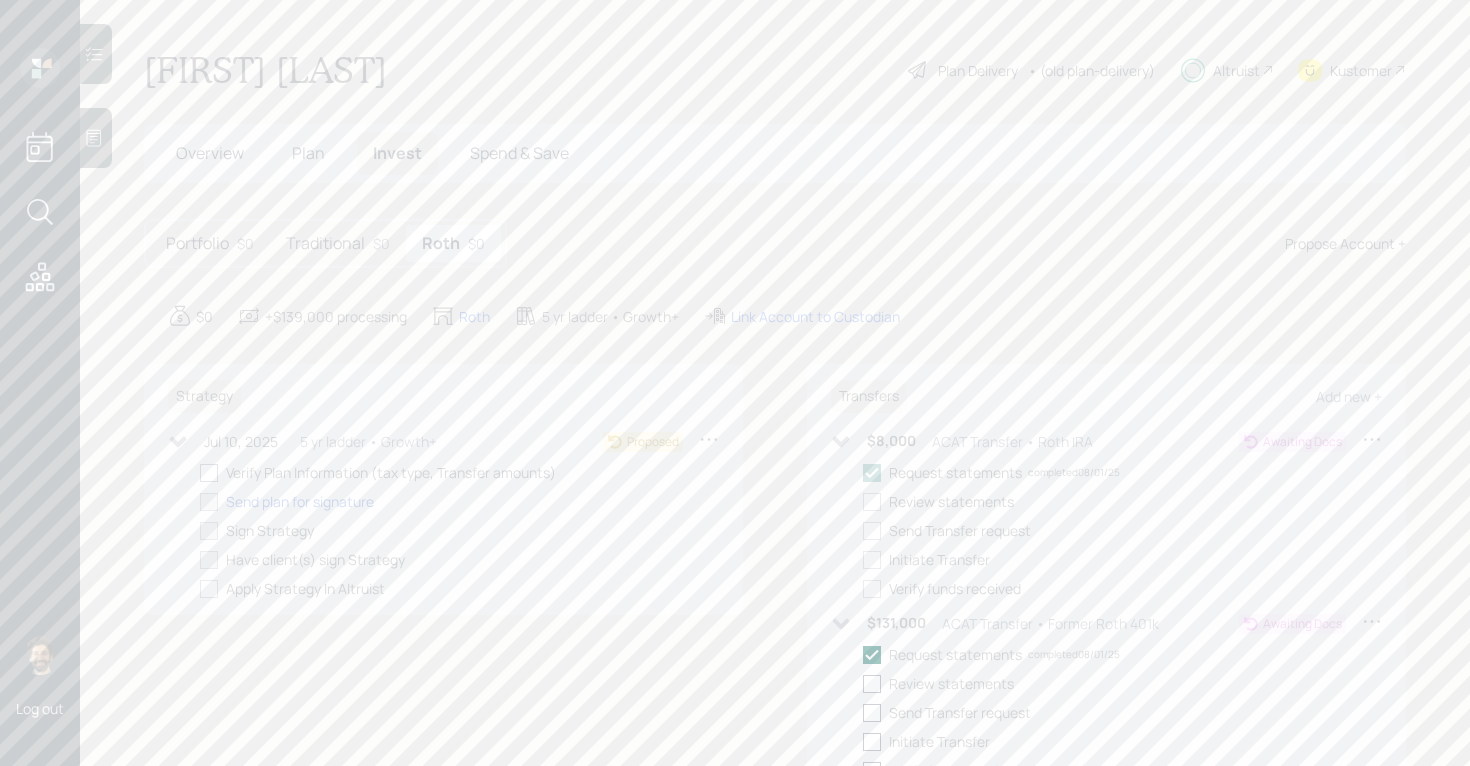 click at bounding box center (209, 473) 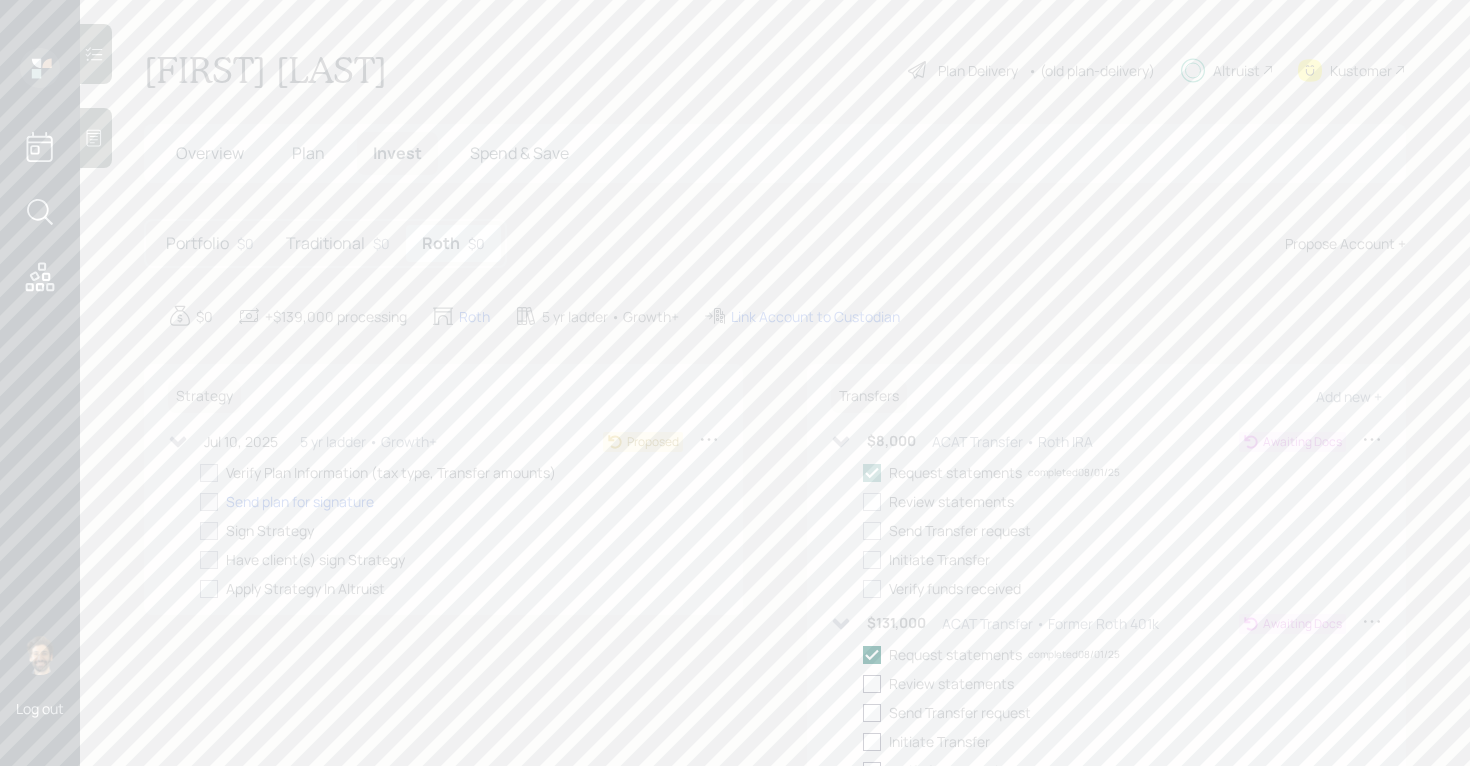 checkbox on "true" 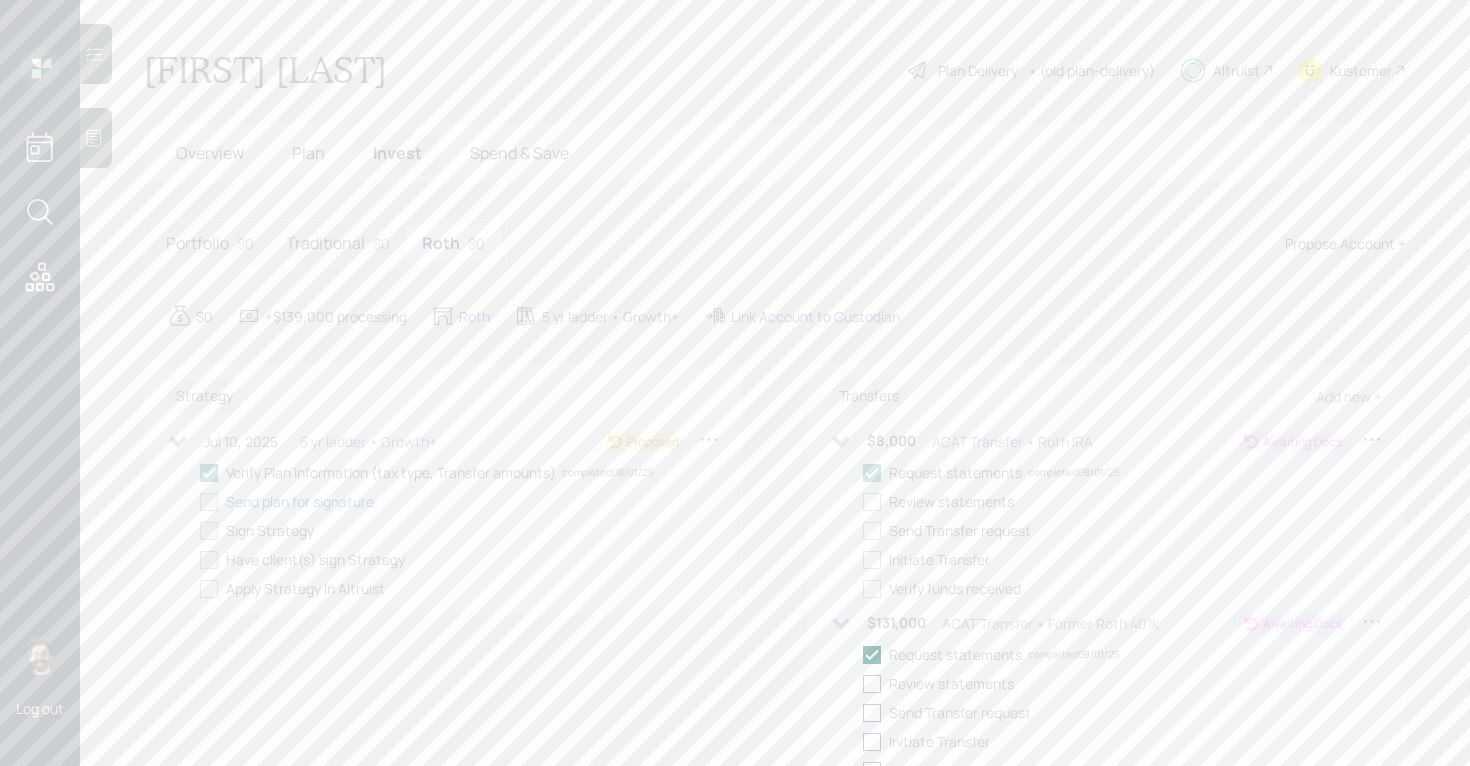 click on "Link Account to Custodian" at bounding box center (815, 316) 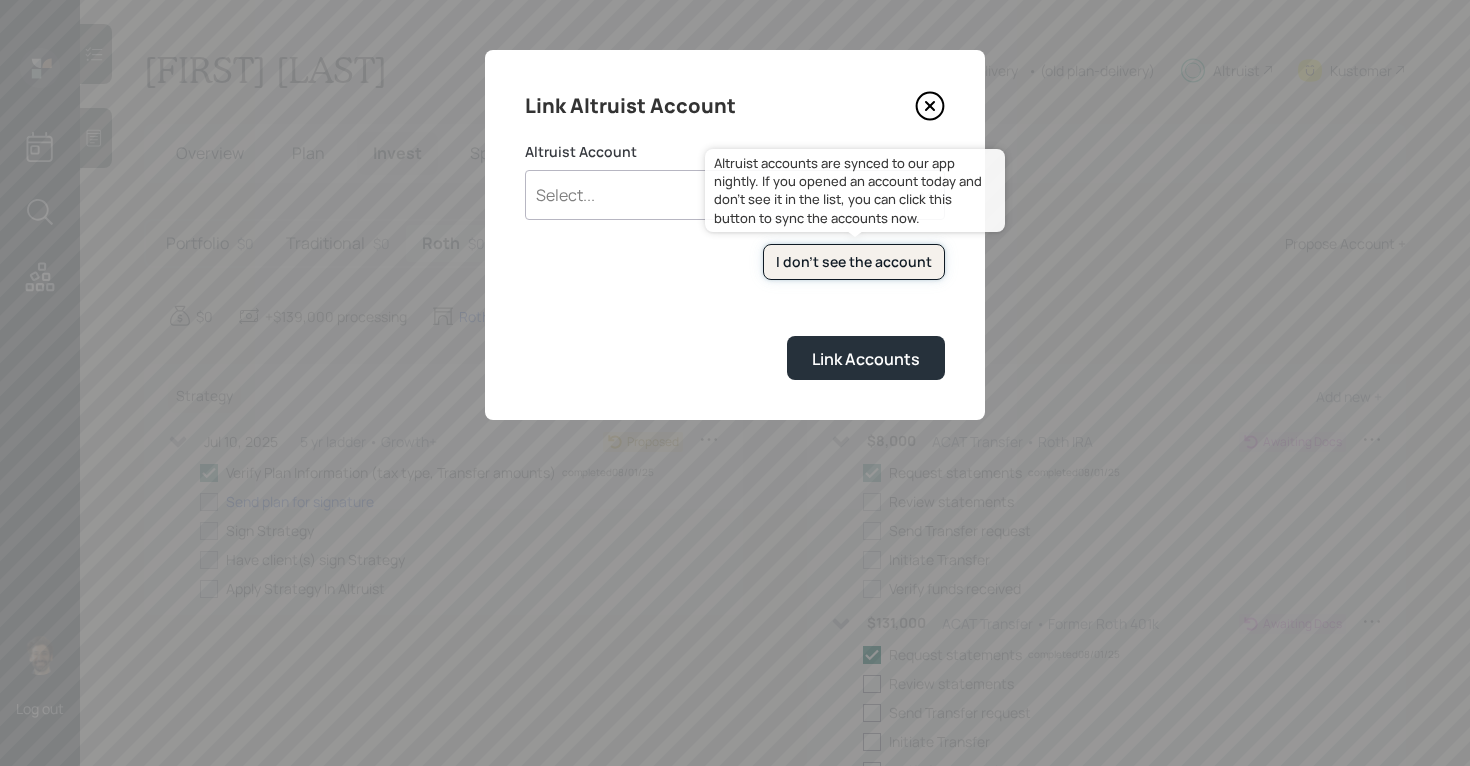 click on "I don't see the account" at bounding box center [854, 262] 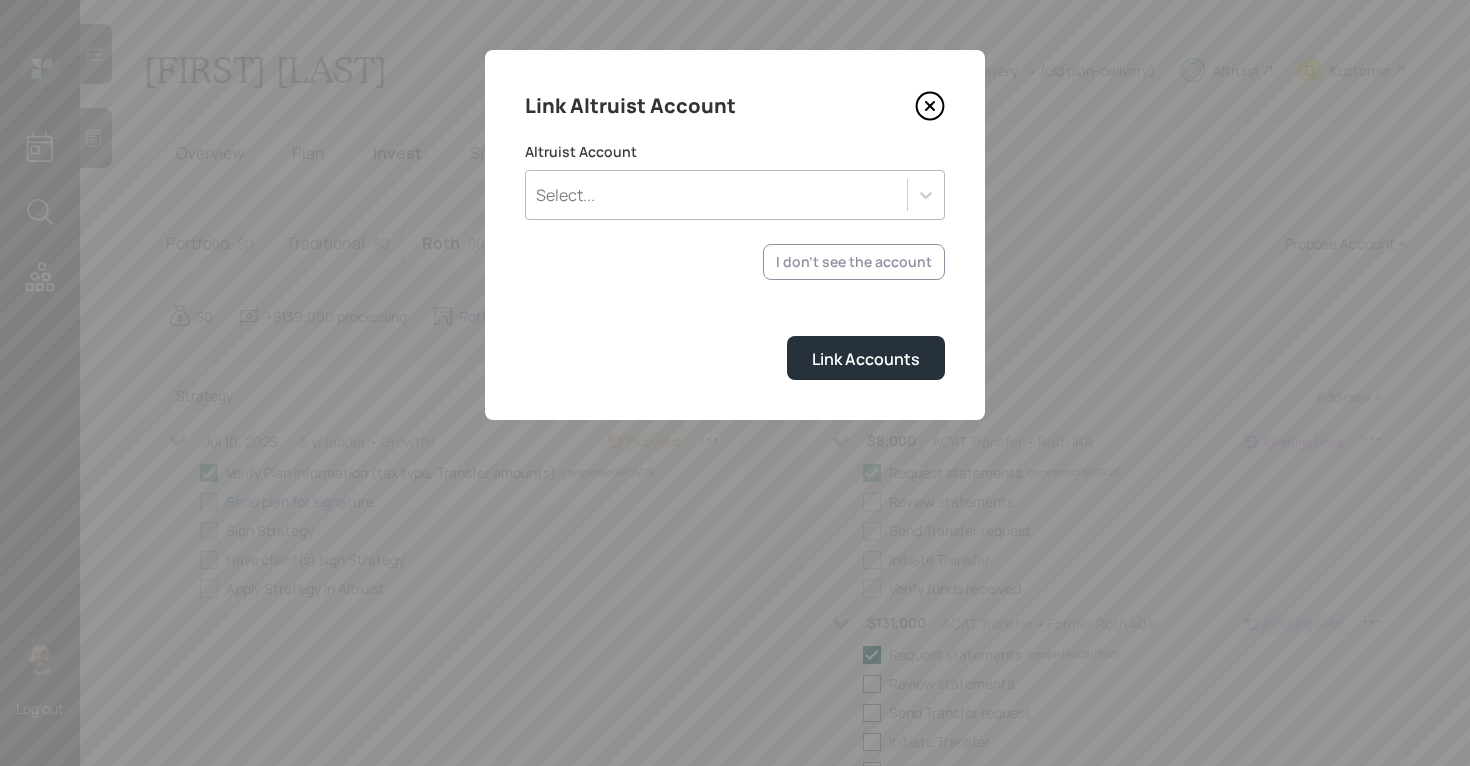 click on "Select..." at bounding box center (716, 195) 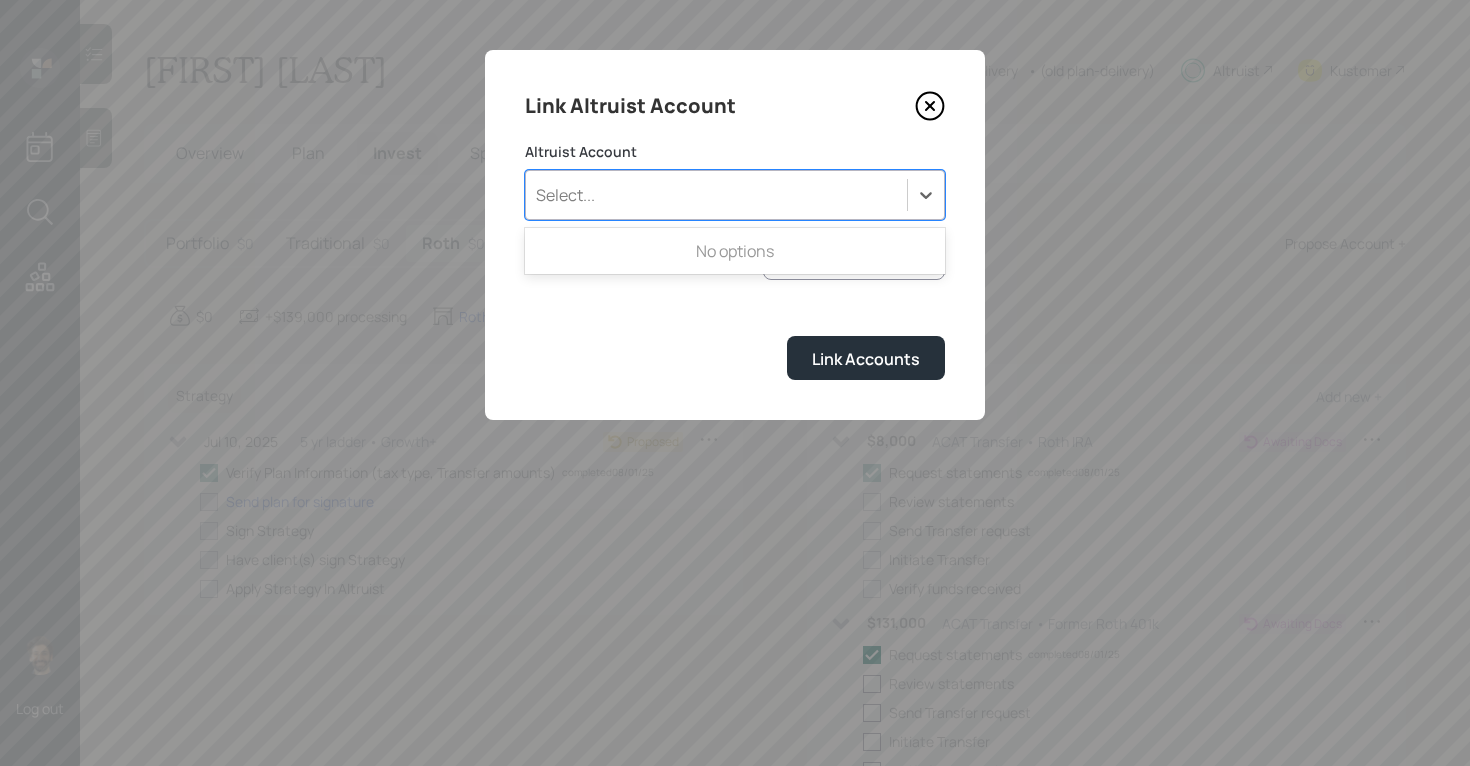 click on "Select..." at bounding box center (735, 195) 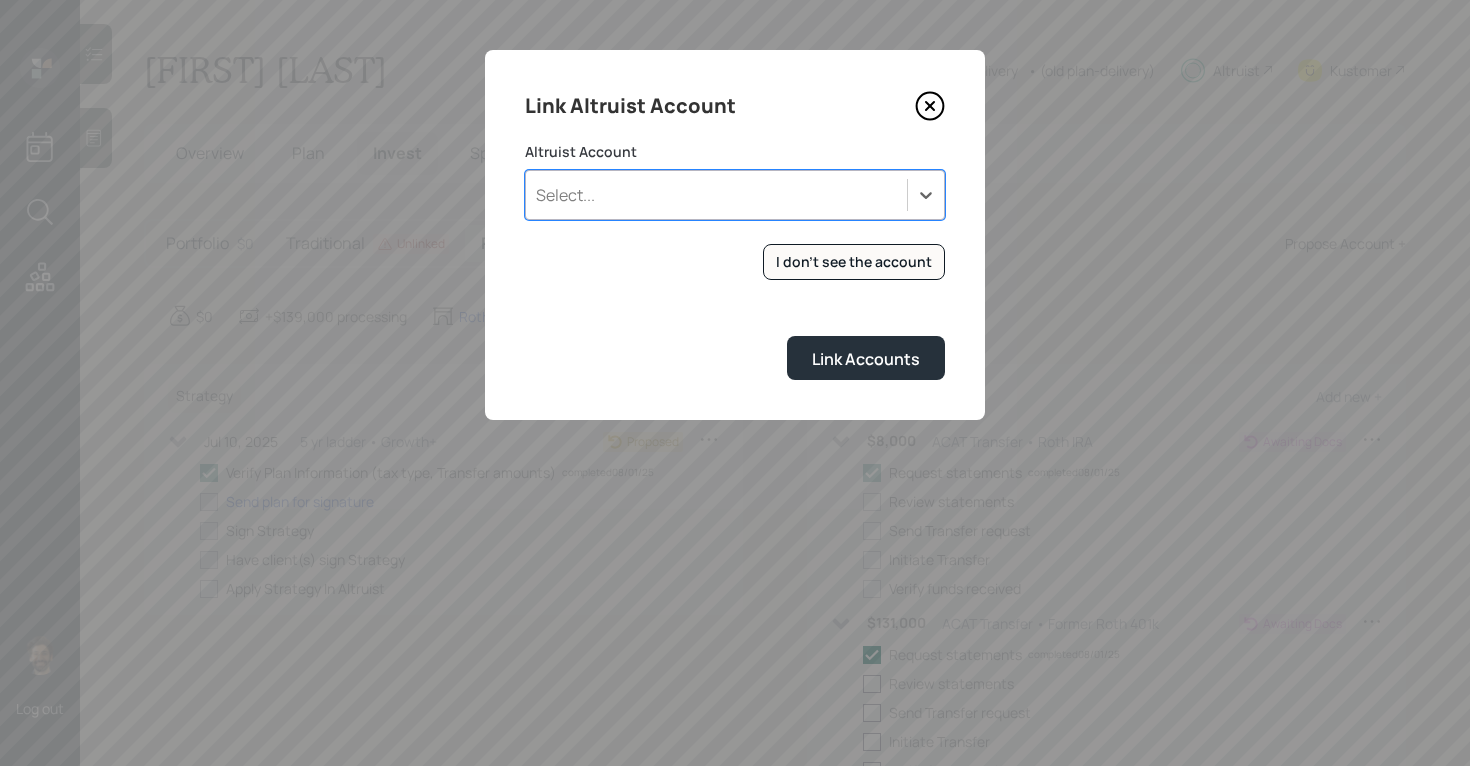 click on "Select..." at bounding box center (716, 195) 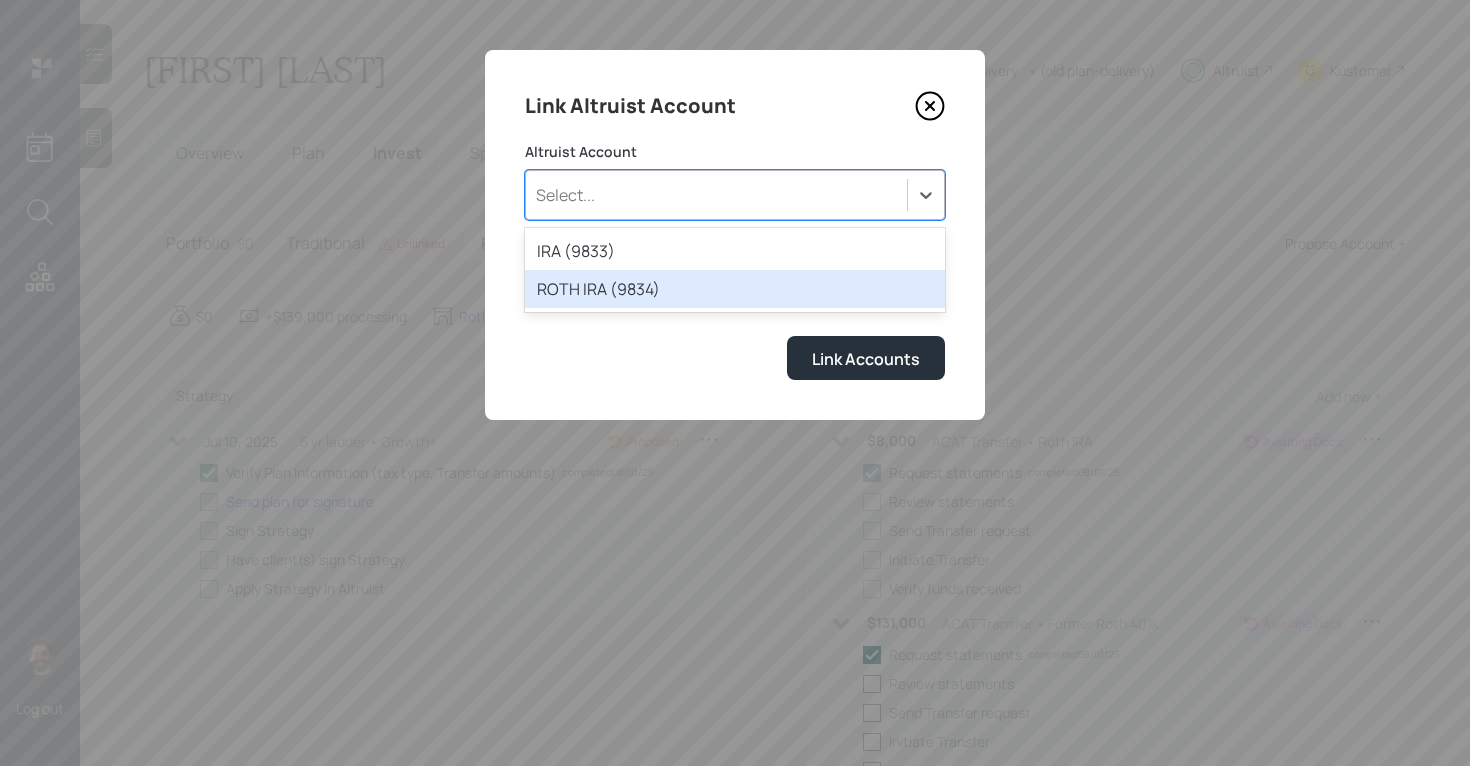 click on "ROTH IRA (9834)" at bounding box center (735, 289) 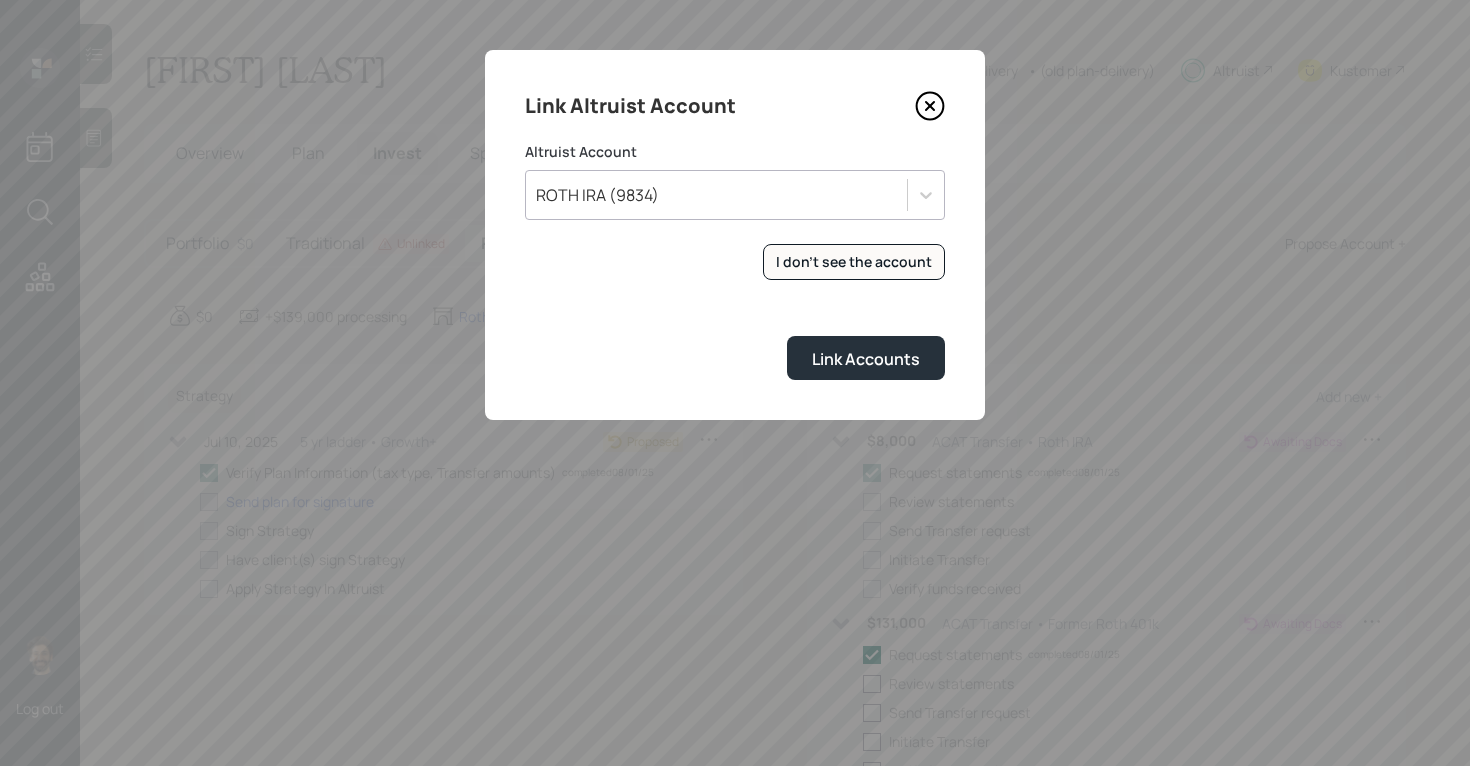 click on "Link Altruist Account Altruist Account ROTH IRA (9834) I don't see the account Altruist accounts are synced to our app nightly. If you opened an account today and don't see it in the list, you can click this button to sync the accounts now. Link Accounts" at bounding box center (735, 235) 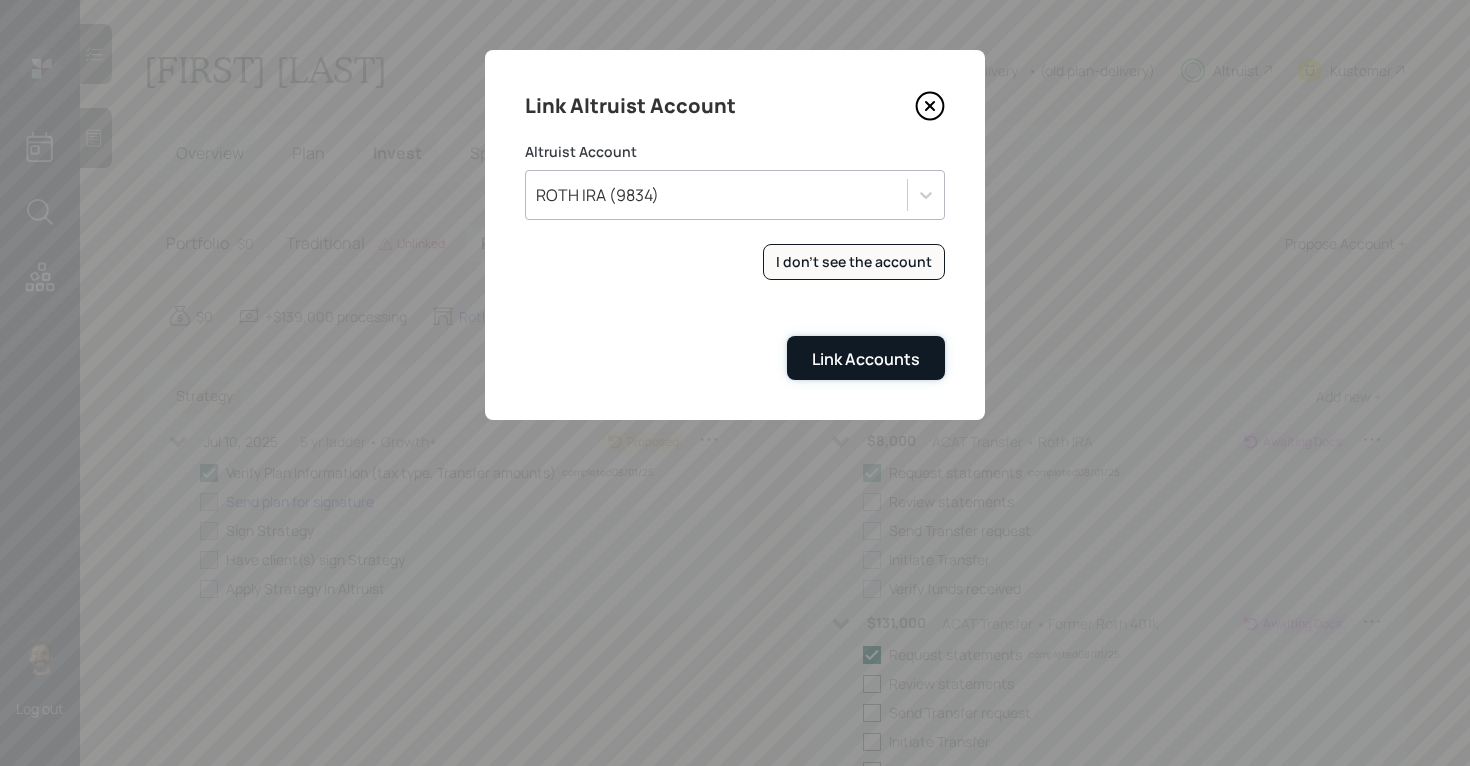 click on "Link Accounts" at bounding box center [866, 359] 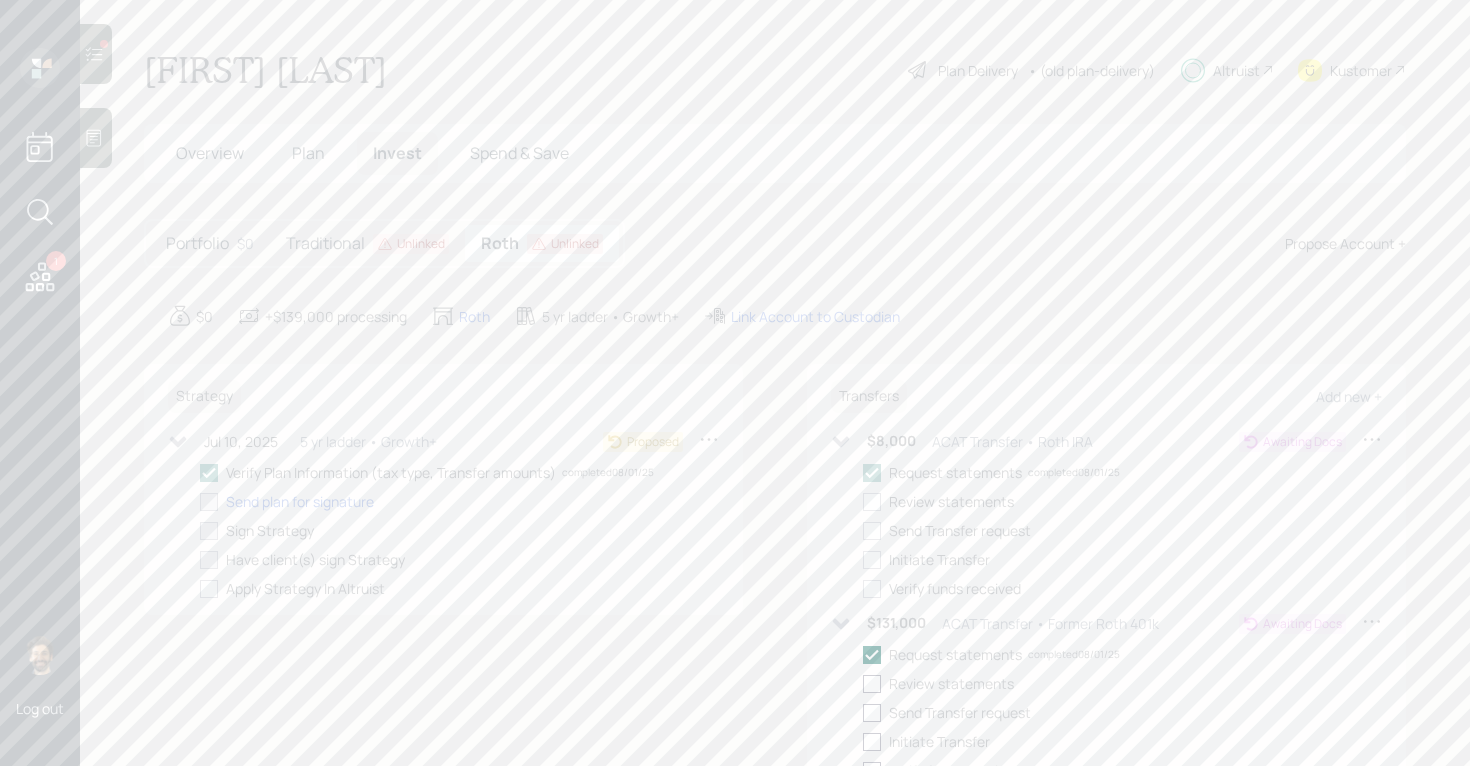 click 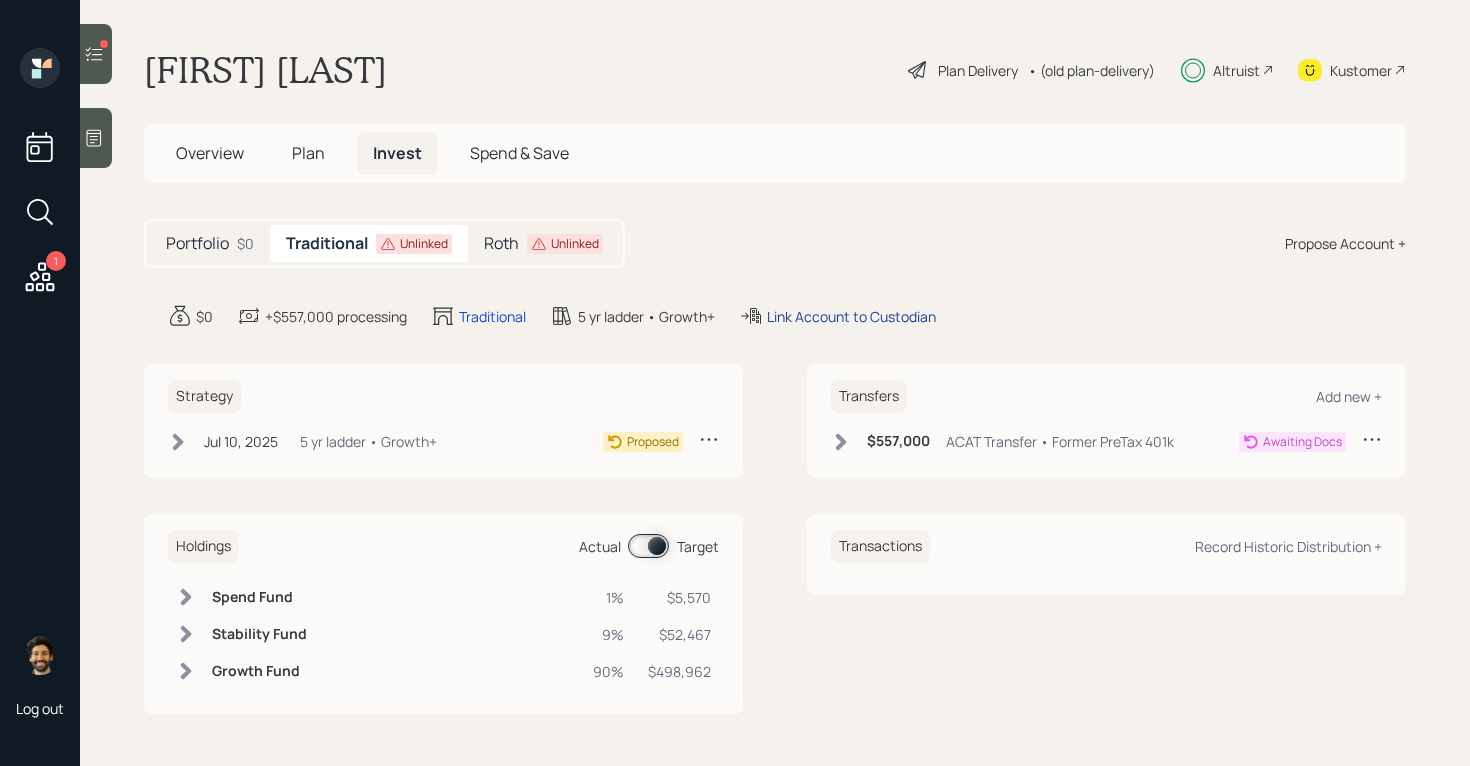 click on "Link Account to Custodian" at bounding box center (851, 316) 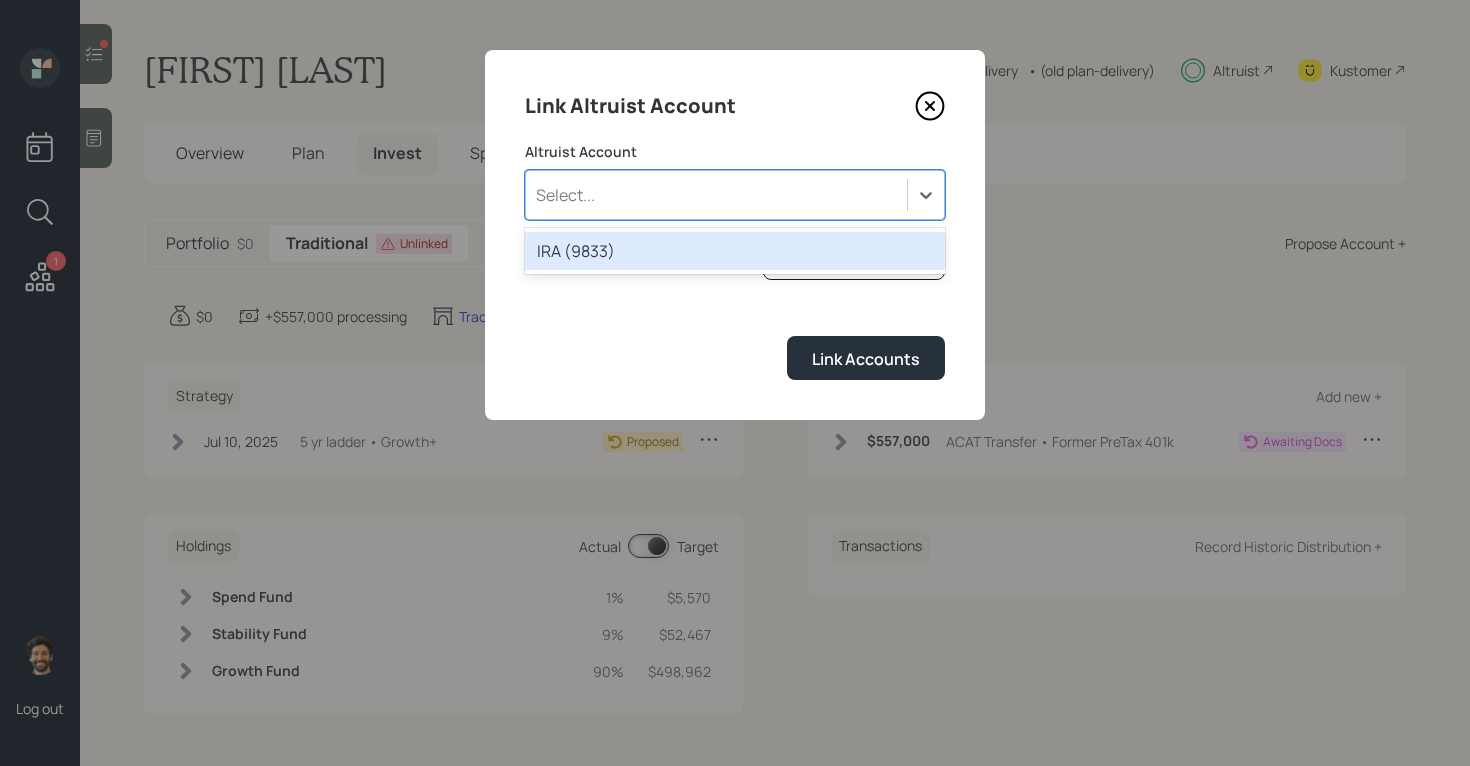 click on "Select..." at bounding box center (716, 195) 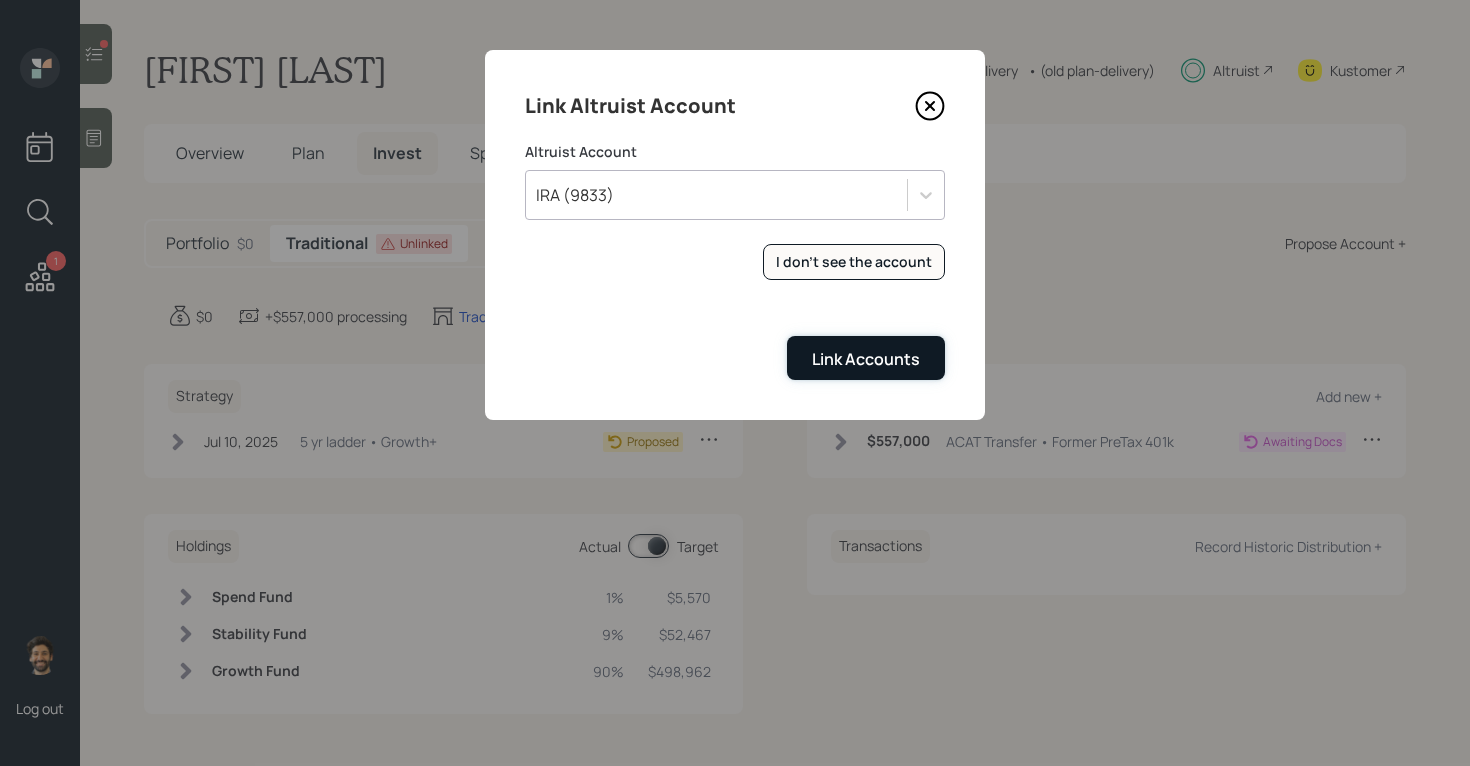 click on "Link Accounts" at bounding box center [866, 359] 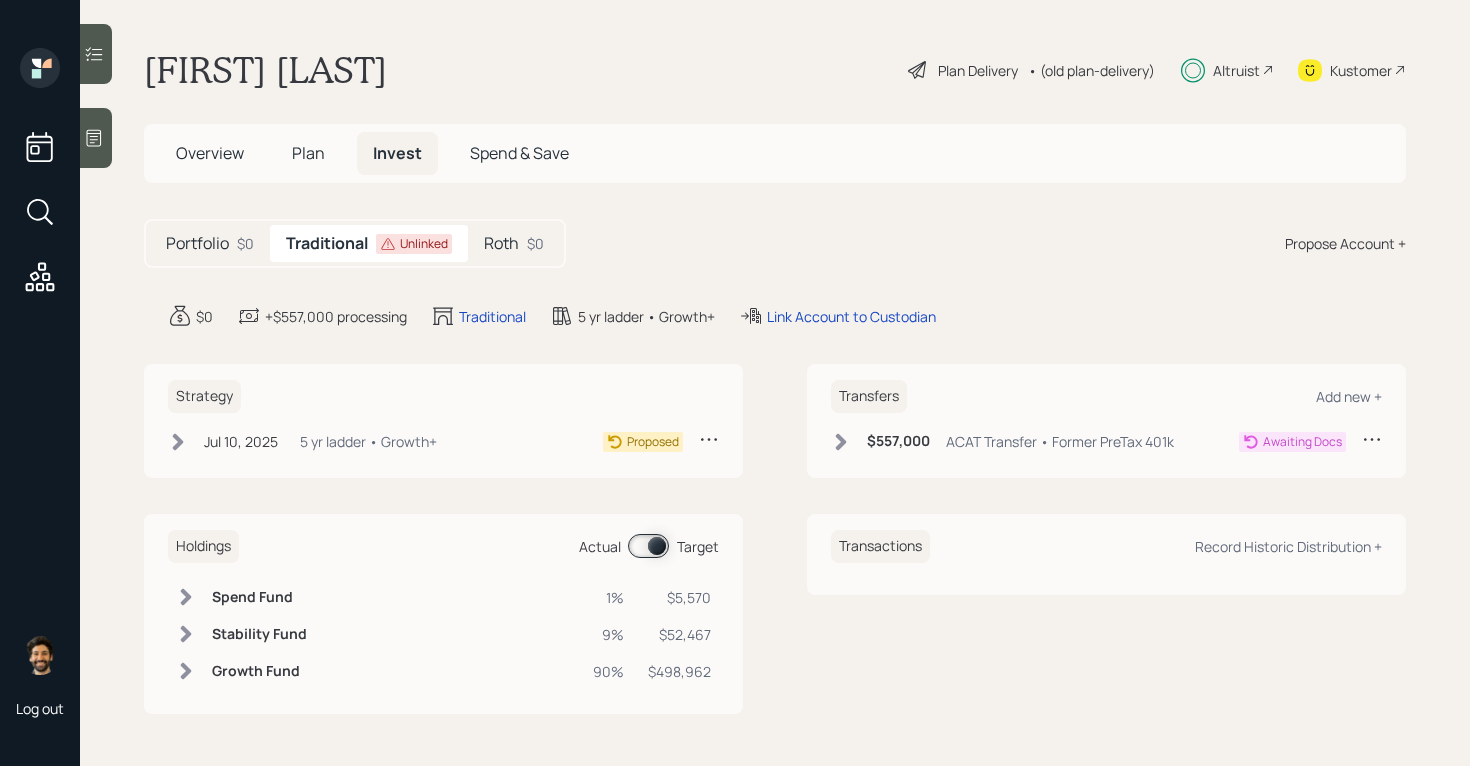 click on "Roth" at bounding box center [501, 243] 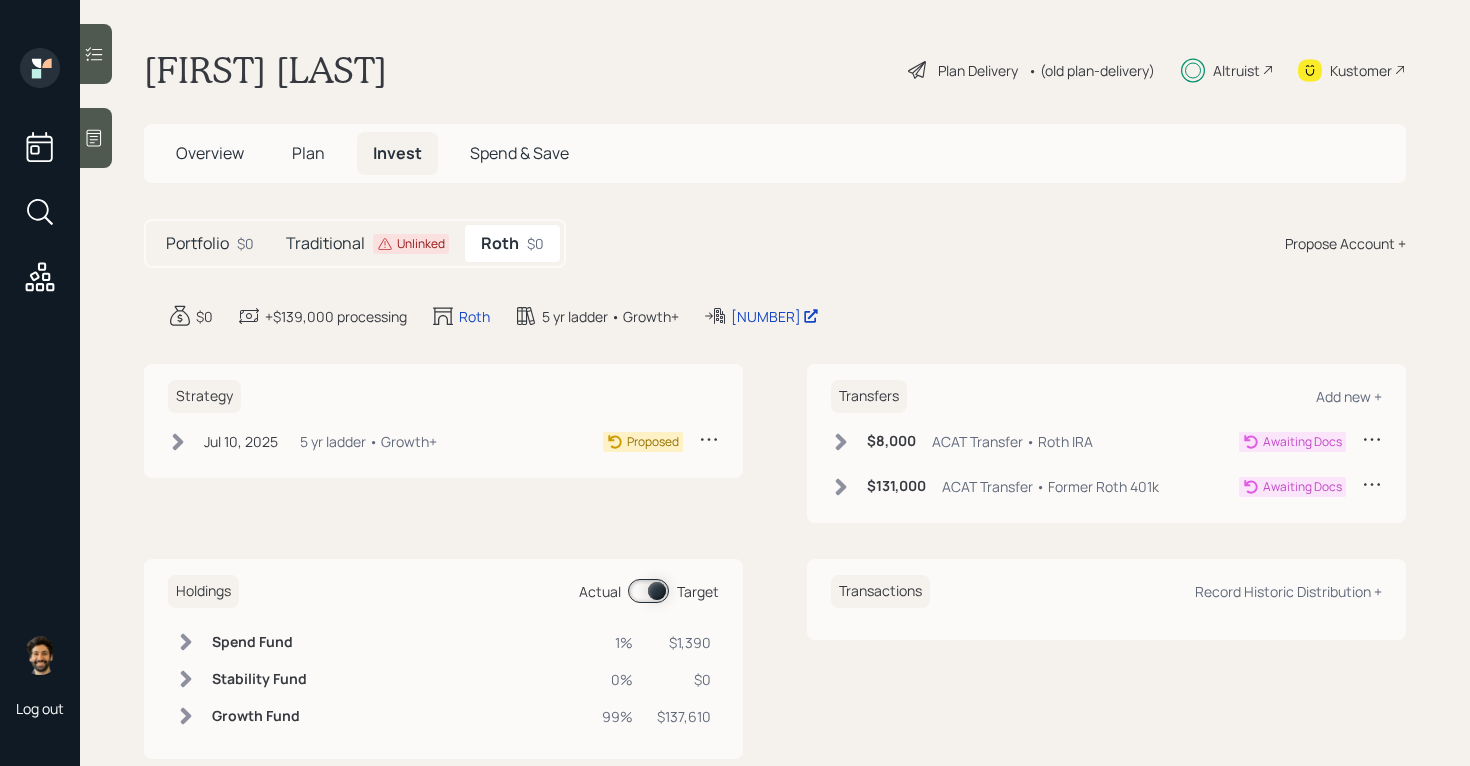 click 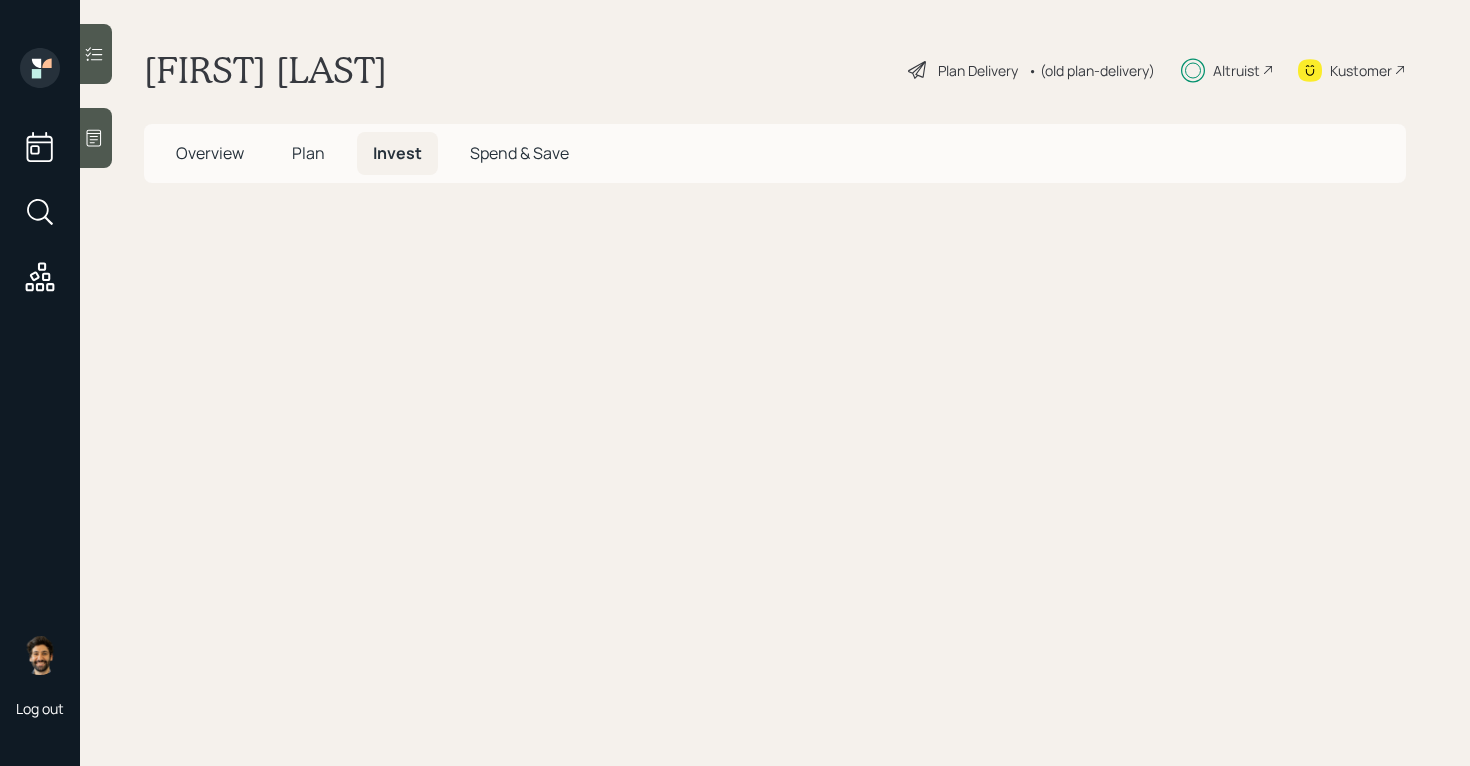 scroll, scrollTop: 0, scrollLeft: 0, axis: both 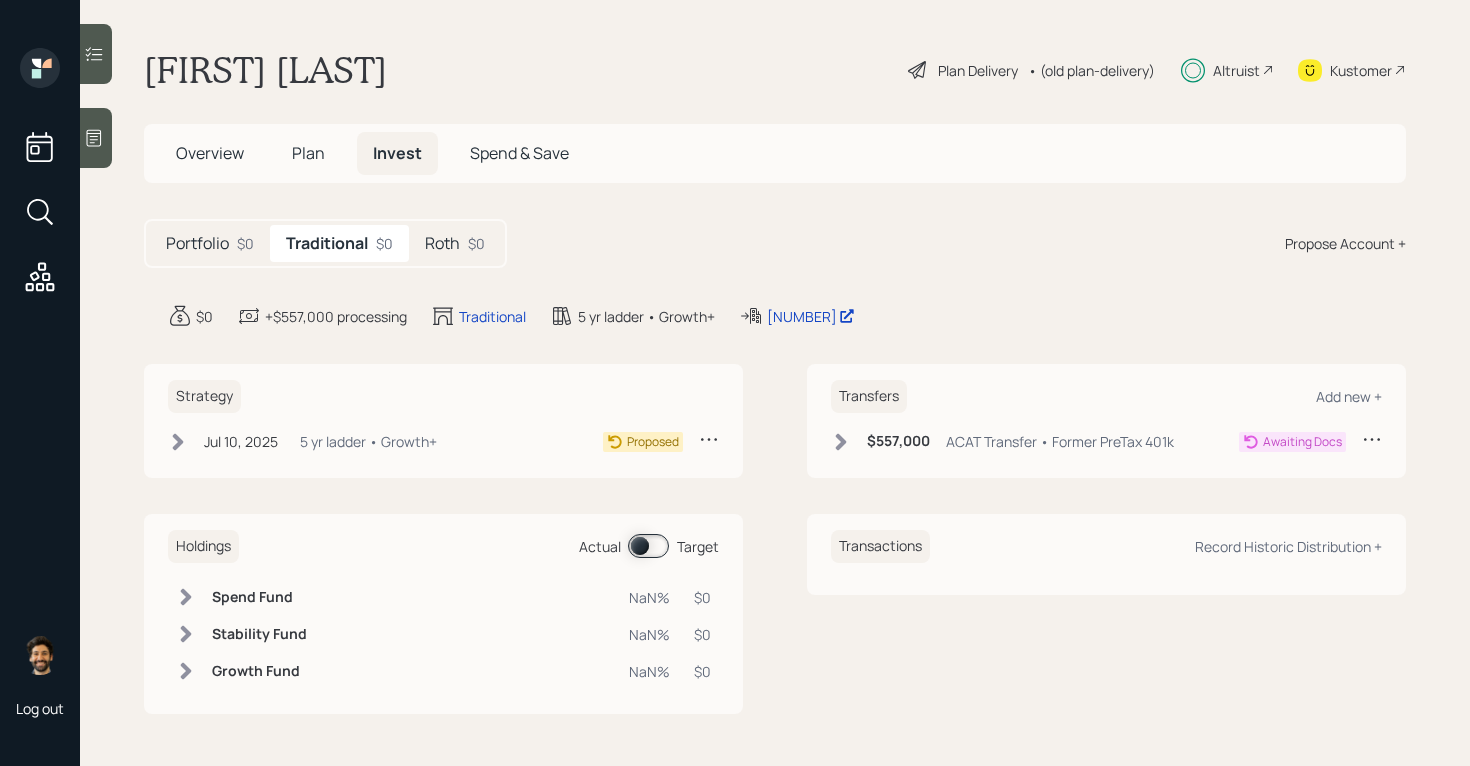 click on "$557,000 ACAT Transfer • Former PreTax 401k Awaiting Docs" at bounding box center (1106, 445) 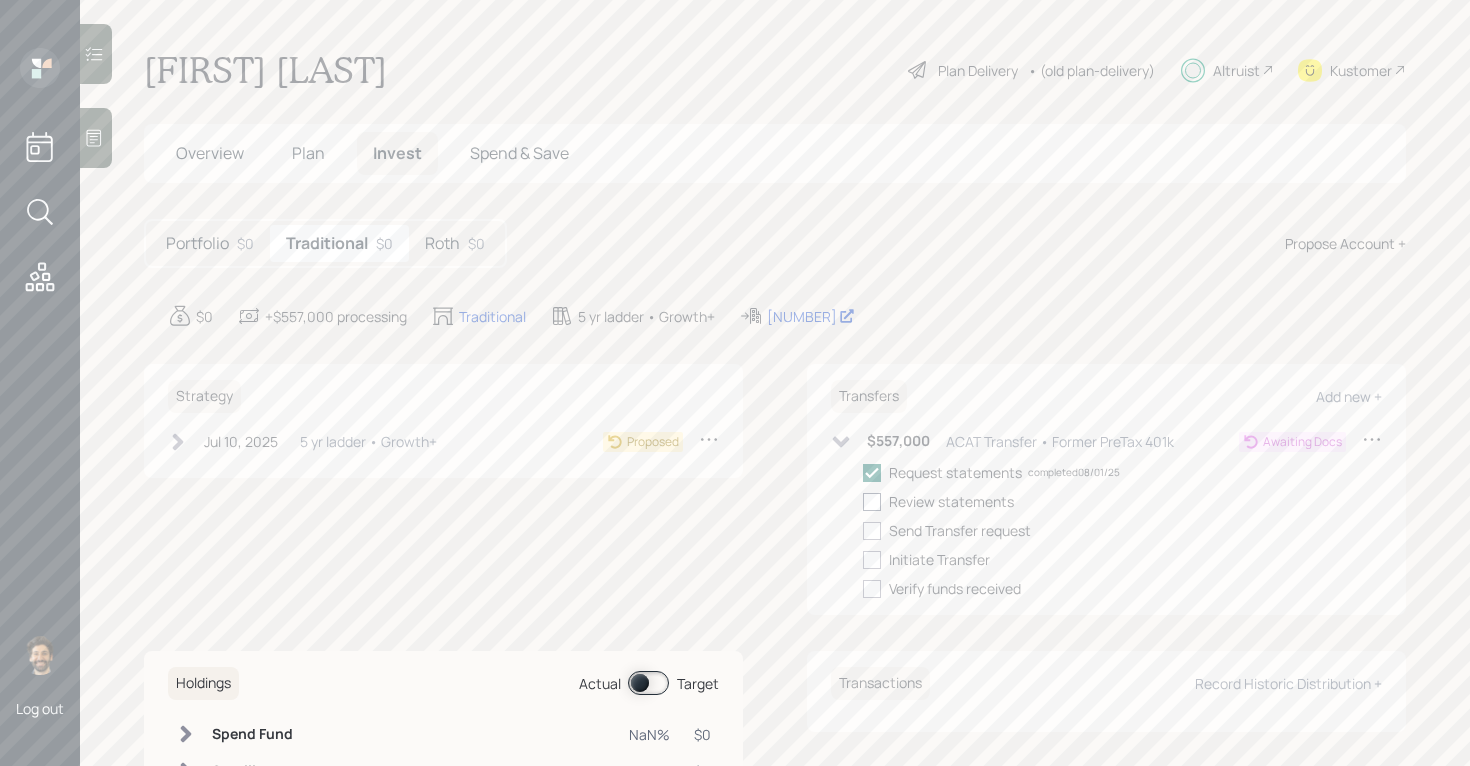 click at bounding box center (876, 501) 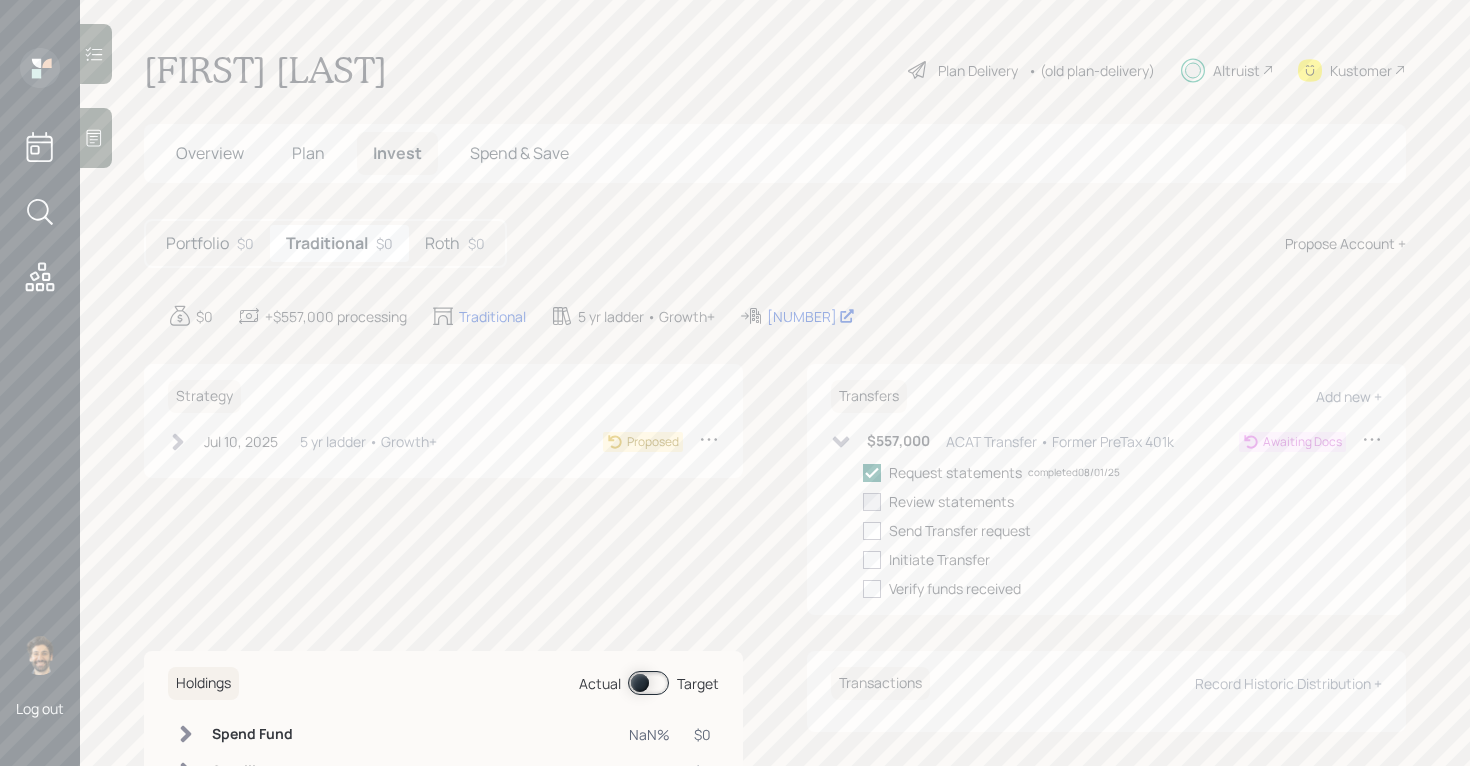 checkbox on "true" 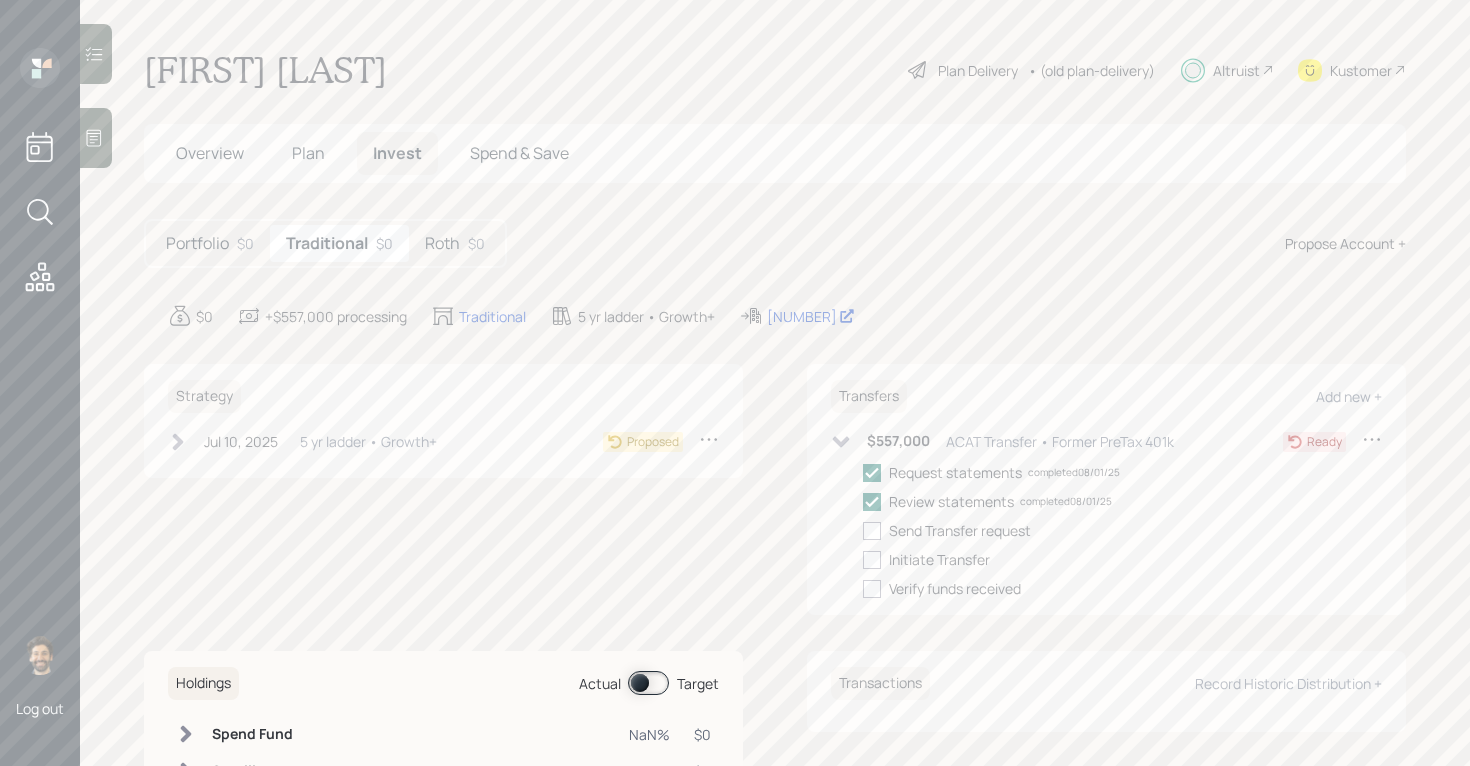 click on "Roth" at bounding box center (442, 243) 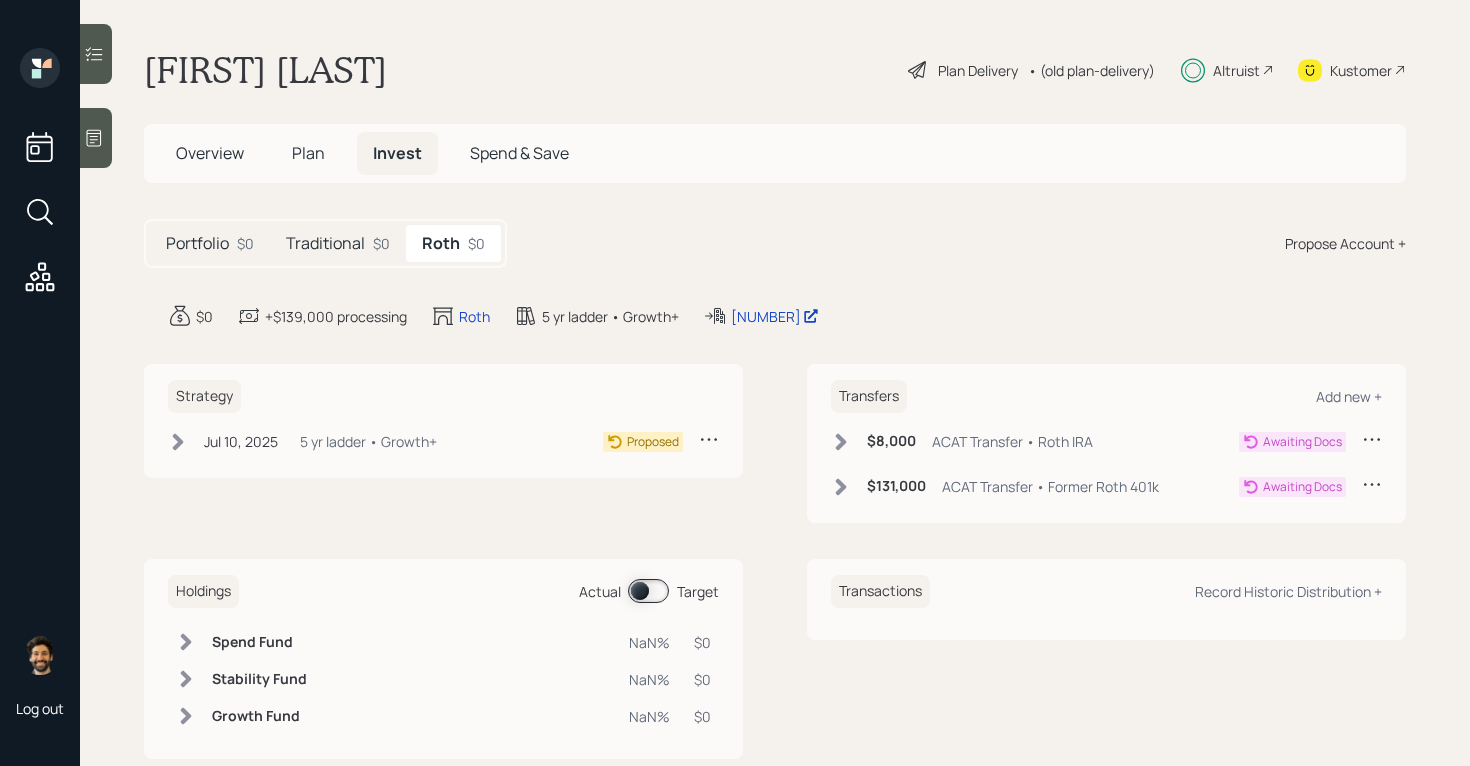 click 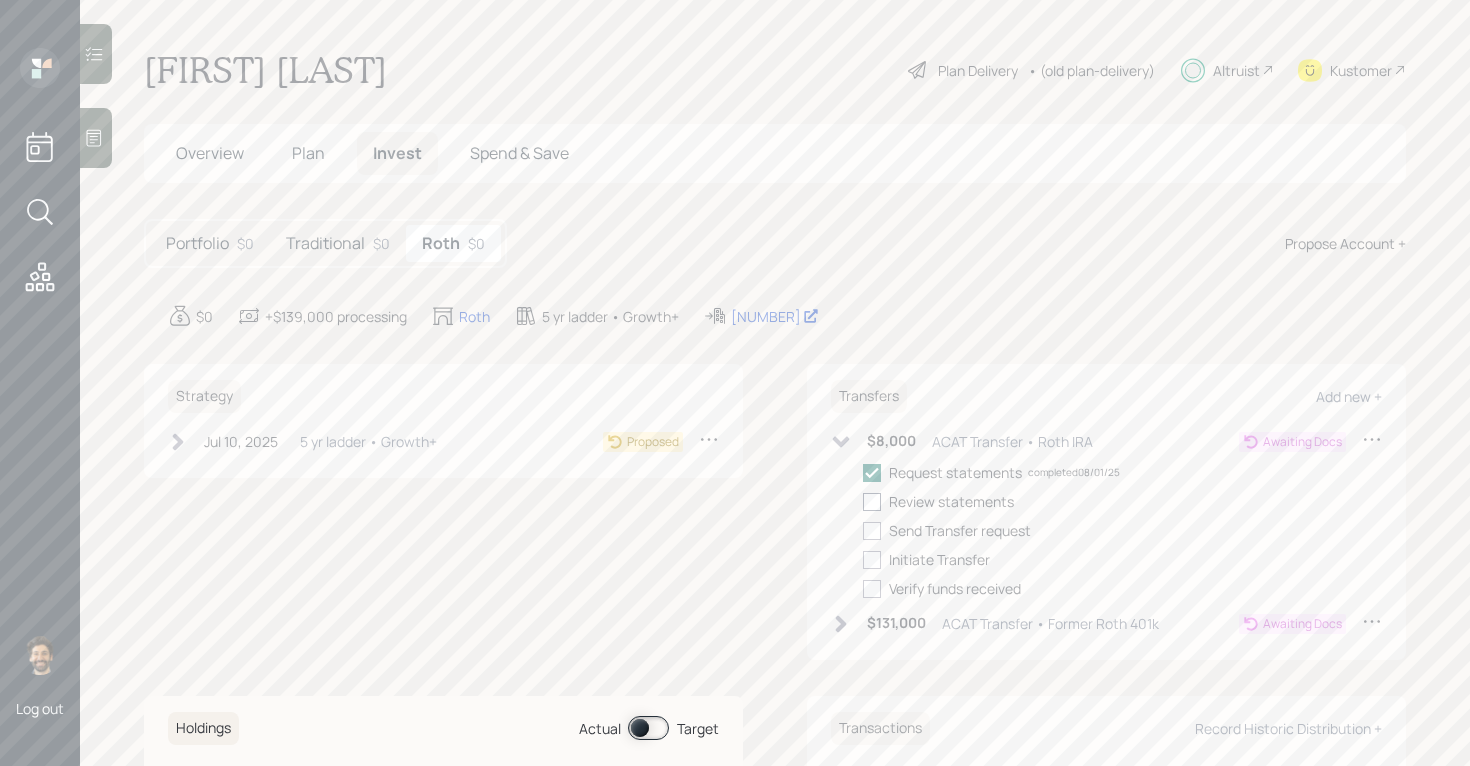 click at bounding box center (872, 502) 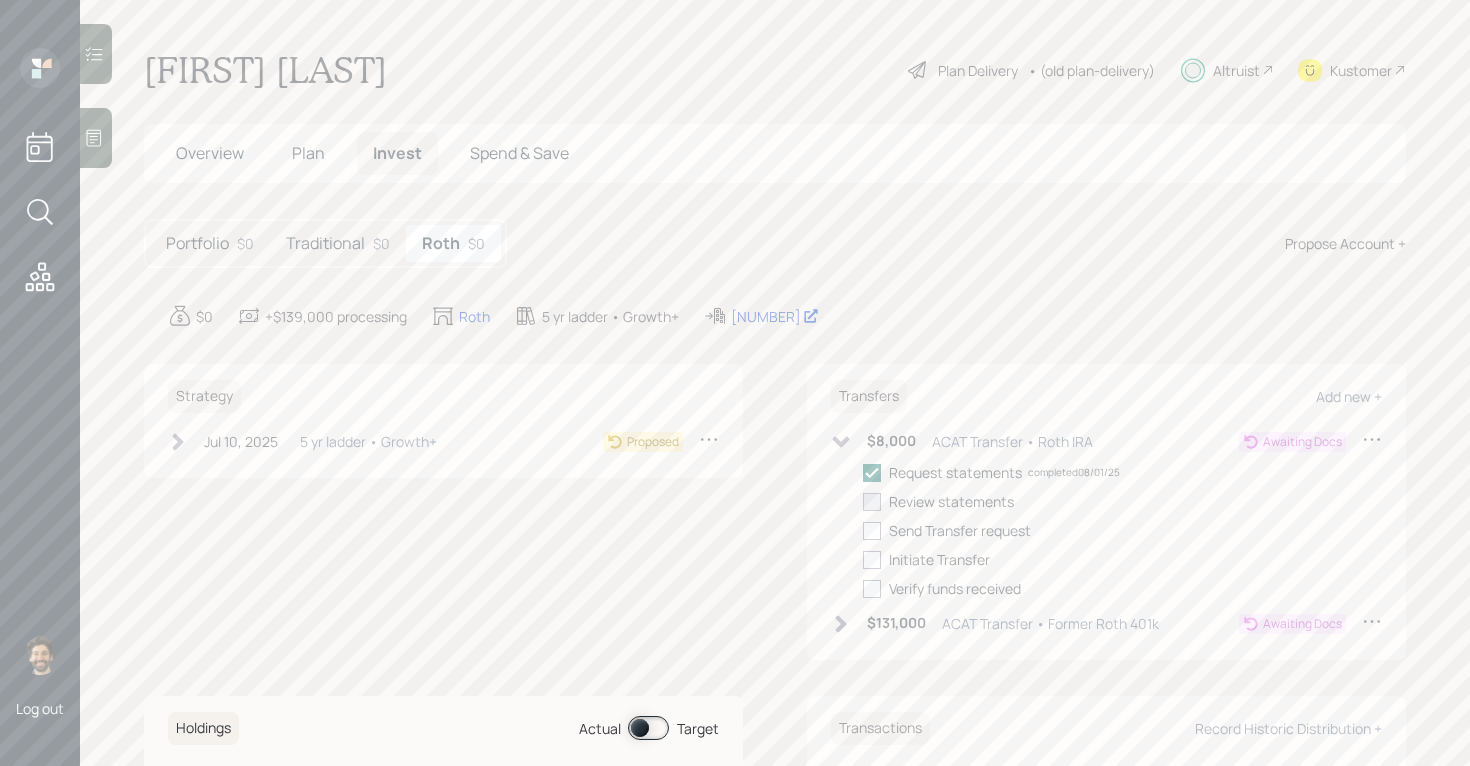 checkbox on "true" 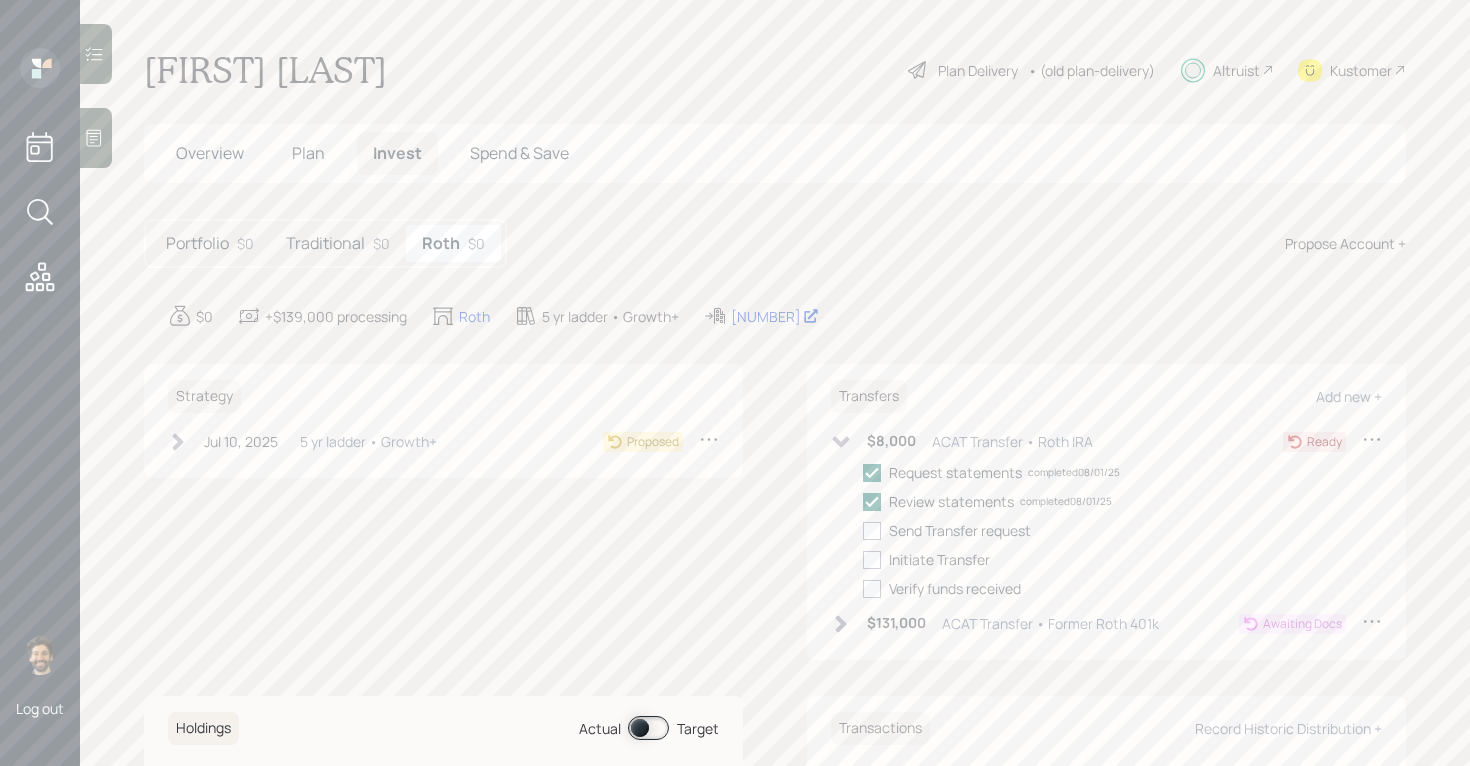 click 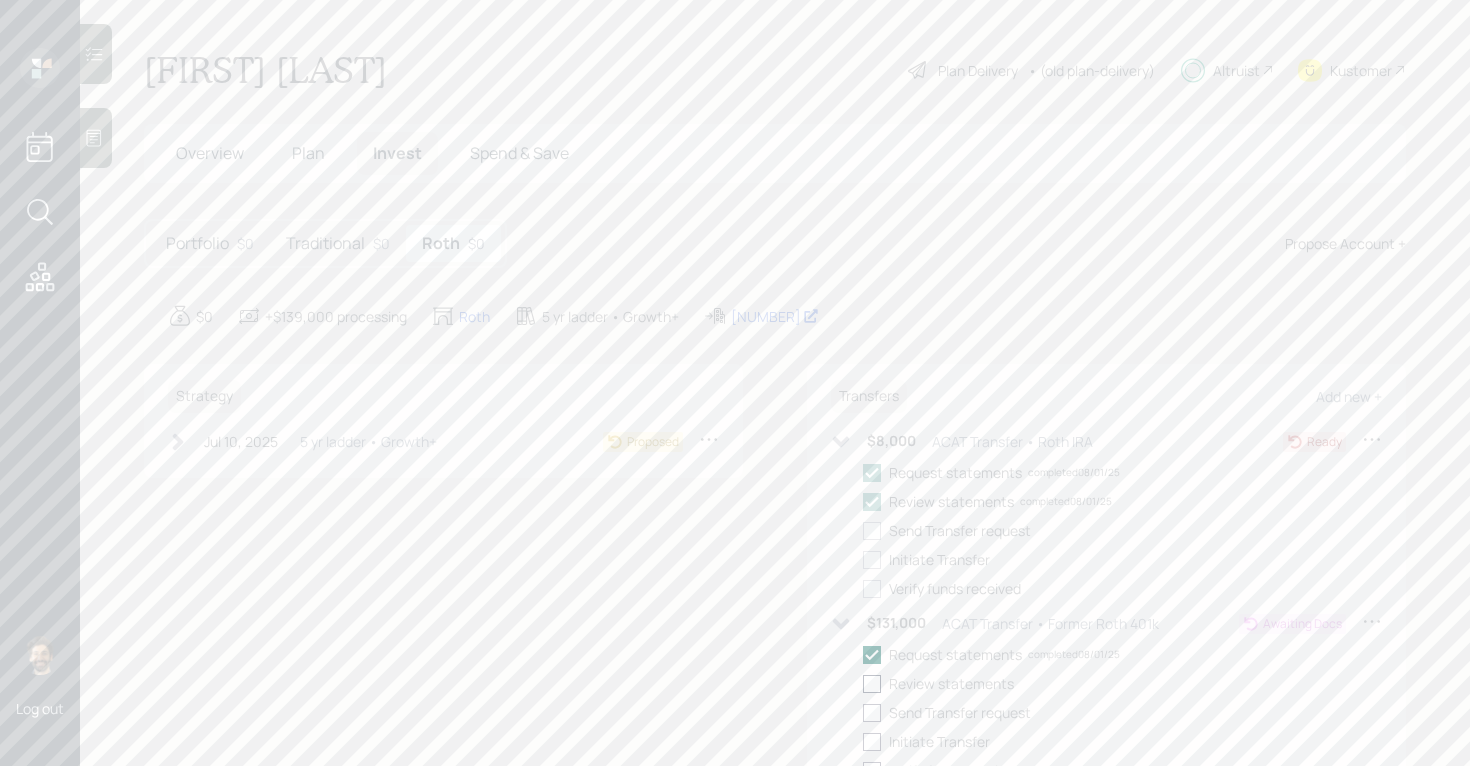 click at bounding box center [872, 684] 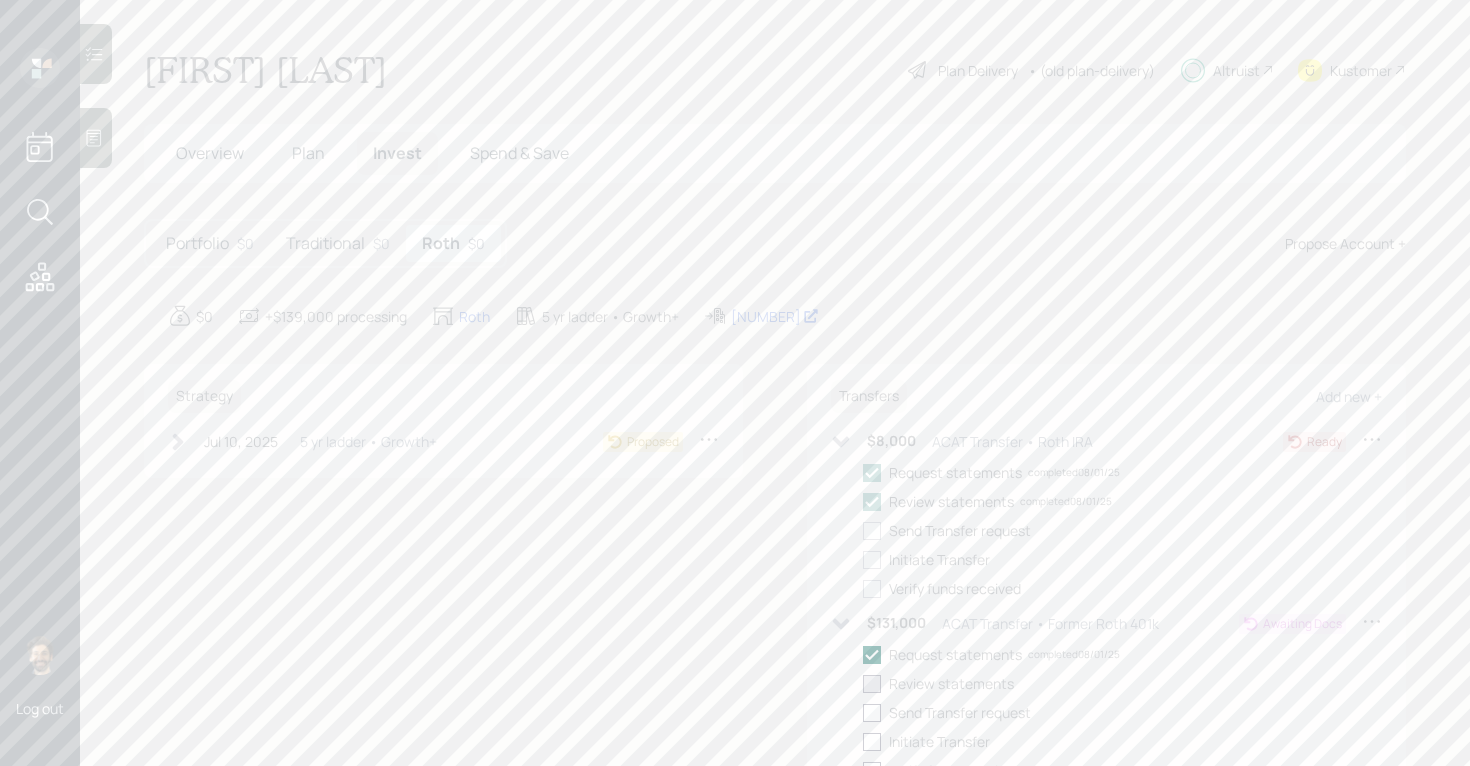 checkbox on "true" 